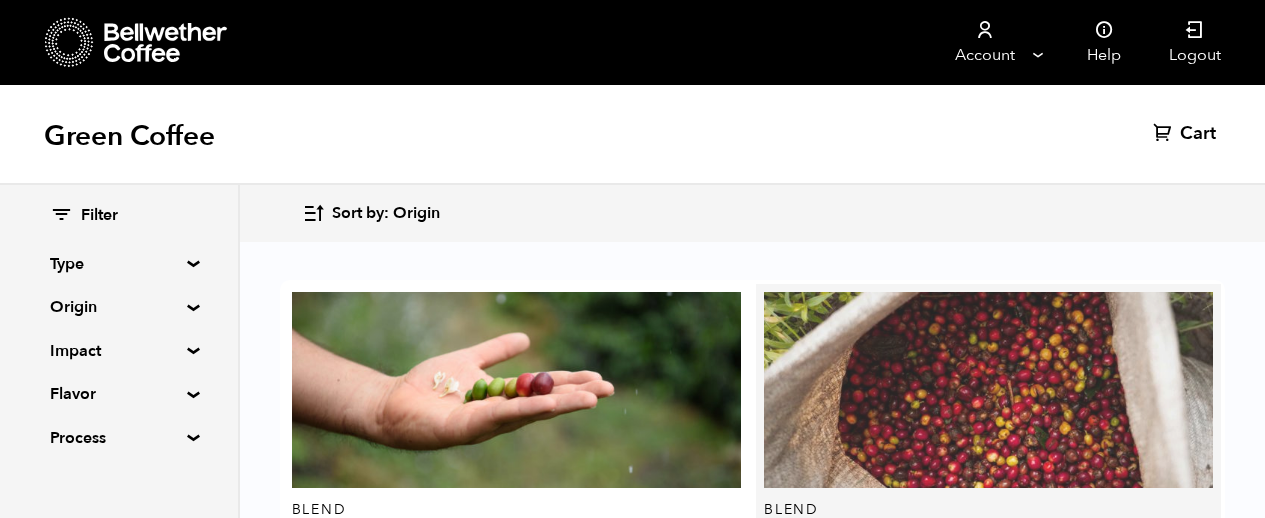 scroll, scrollTop: 0, scrollLeft: 0, axis: both 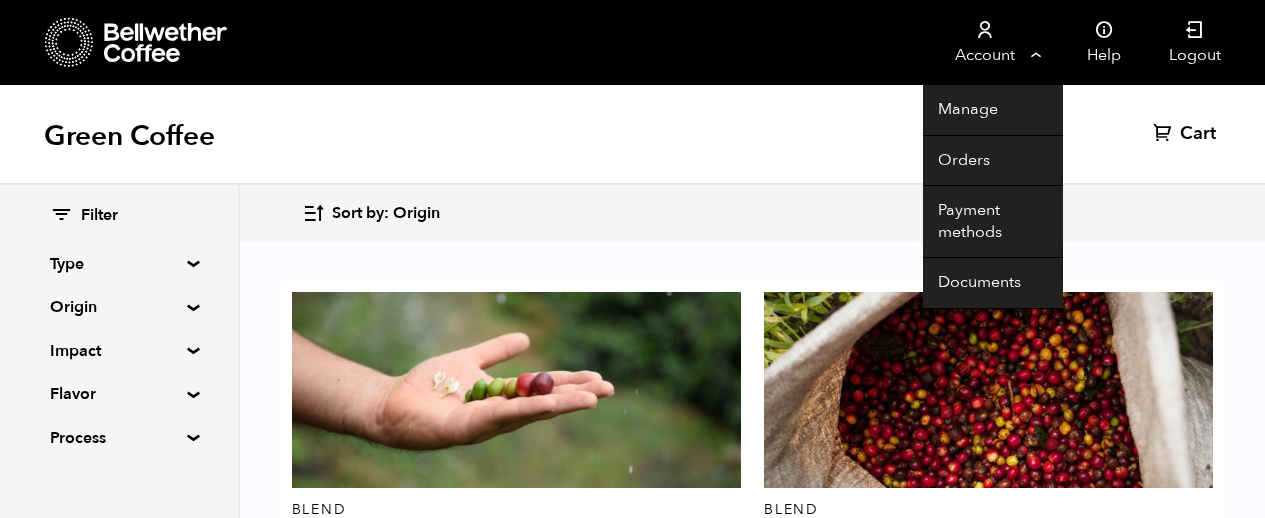 click on "Account" at bounding box center [984, 42] 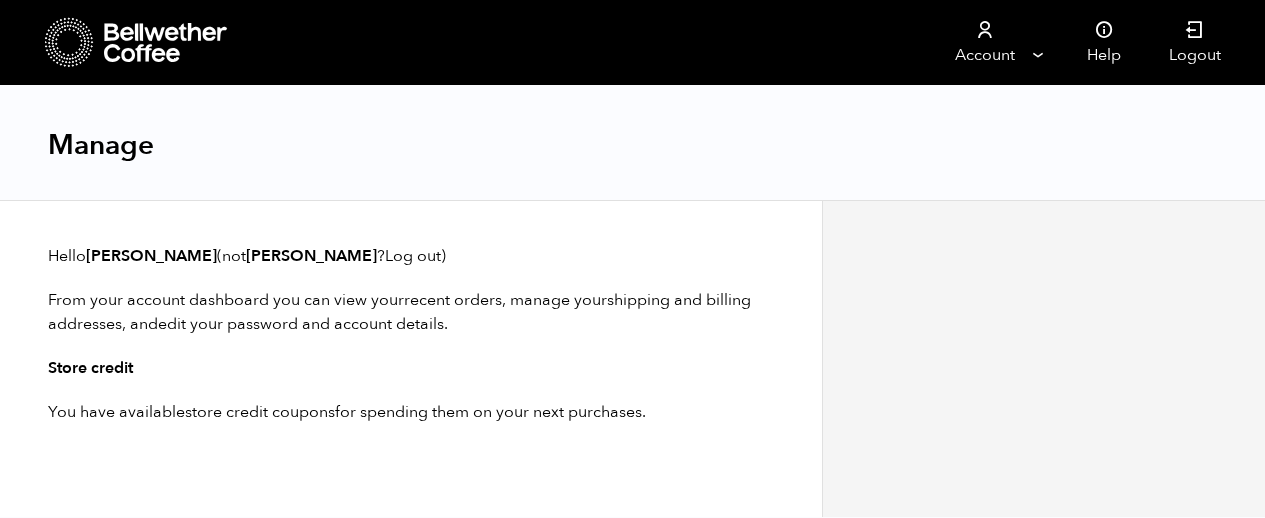 scroll, scrollTop: 0, scrollLeft: 0, axis: both 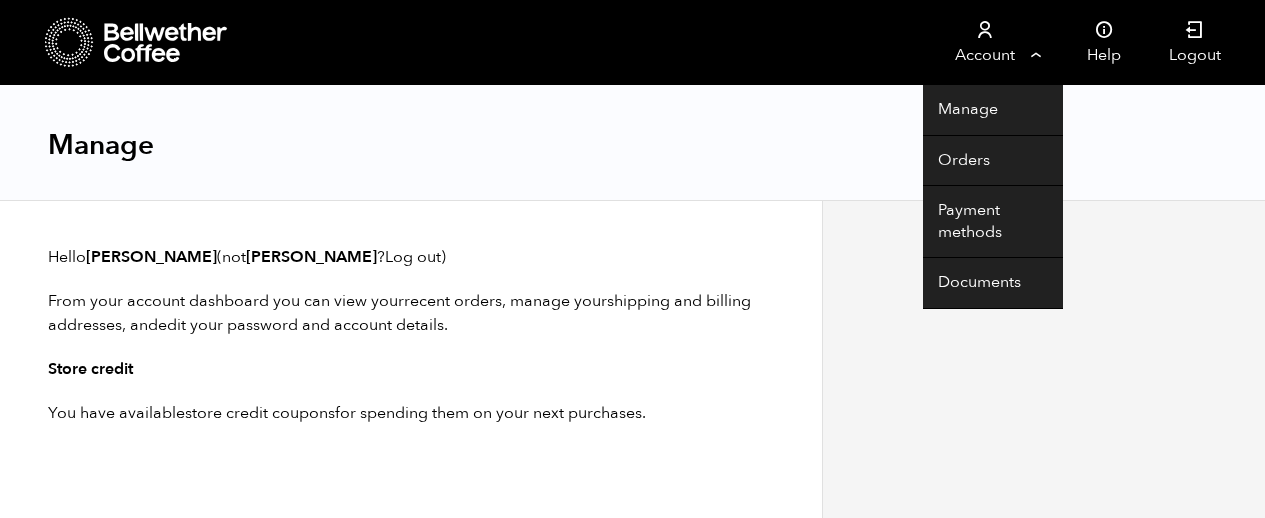 click on "Account" at bounding box center [984, 42] 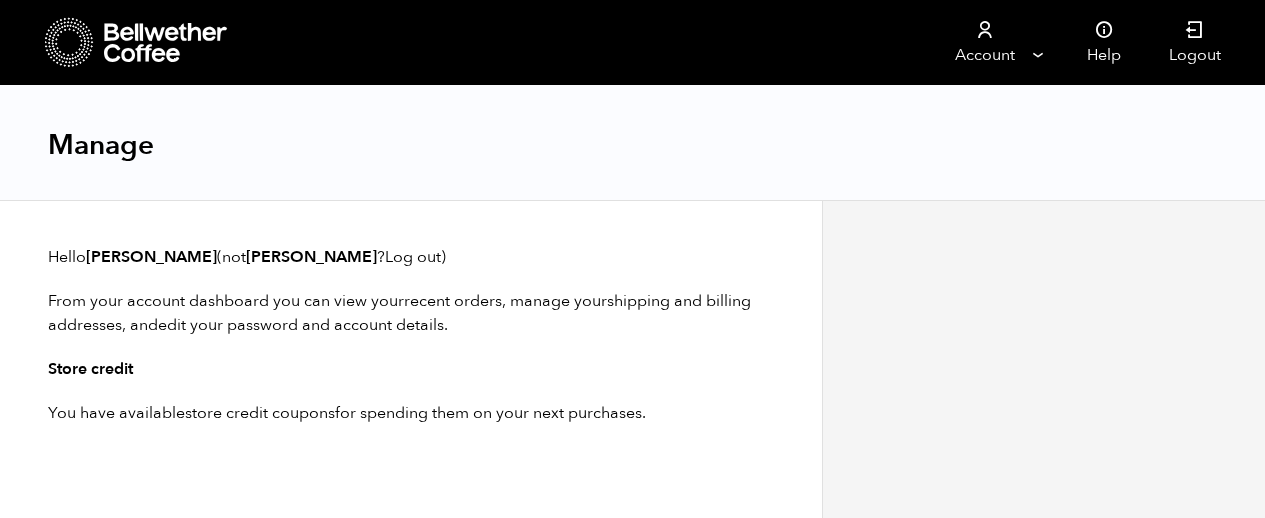 scroll, scrollTop: 0, scrollLeft: 0, axis: both 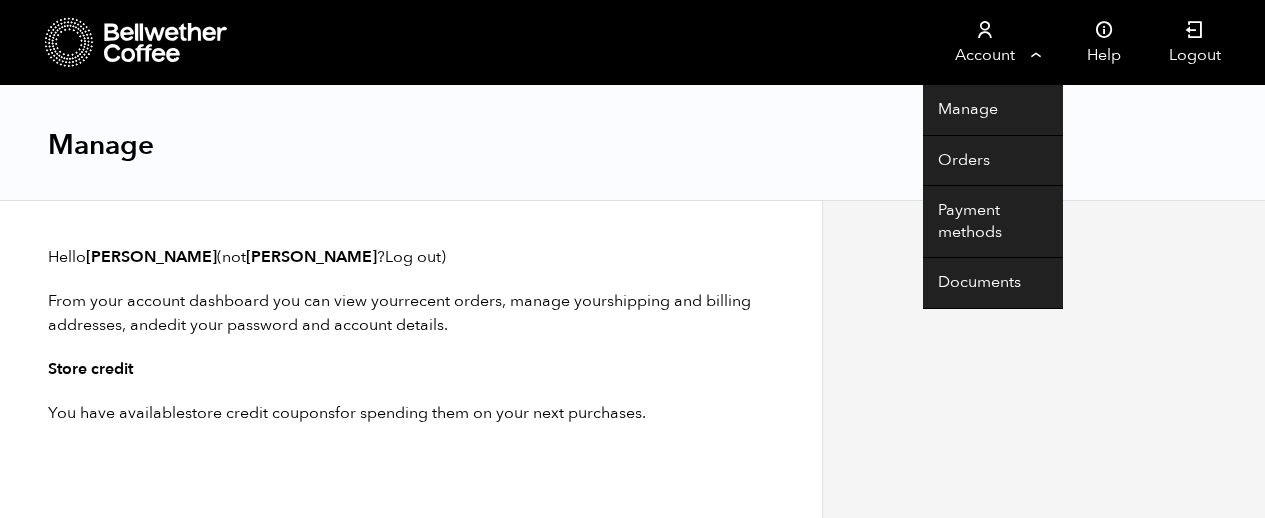 click on "Account" at bounding box center [984, 42] 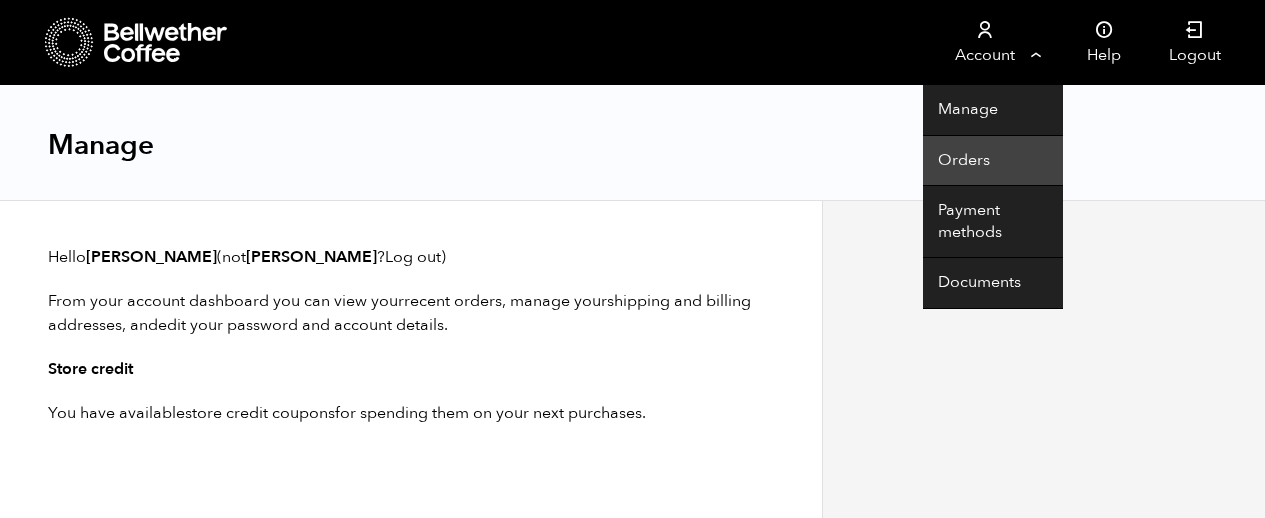 click on "Orders" at bounding box center [993, 161] 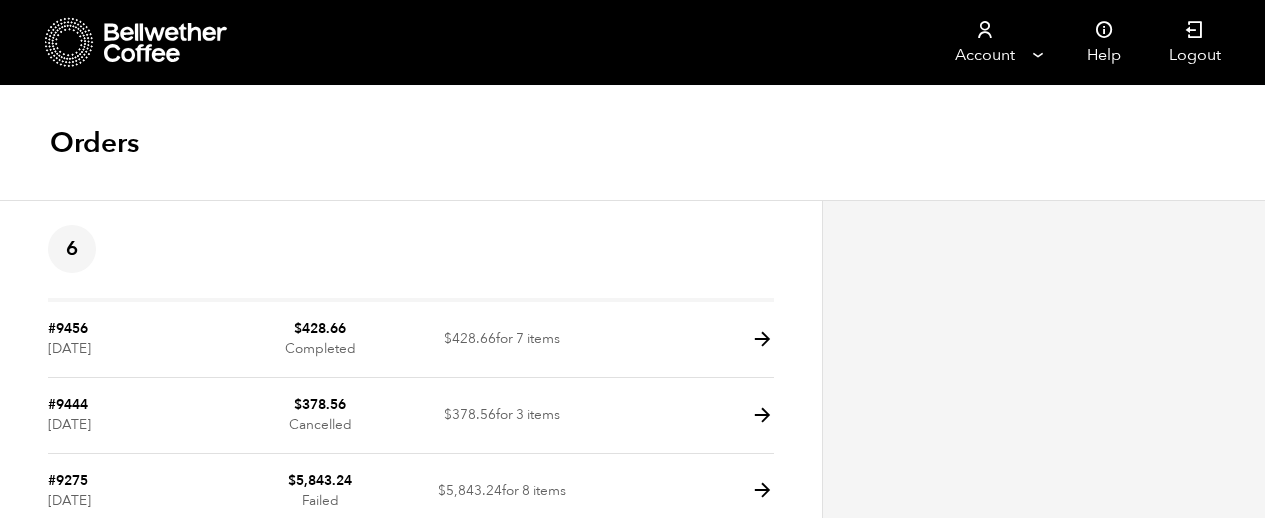 scroll, scrollTop: 0, scrollLeft: 0, axis: both 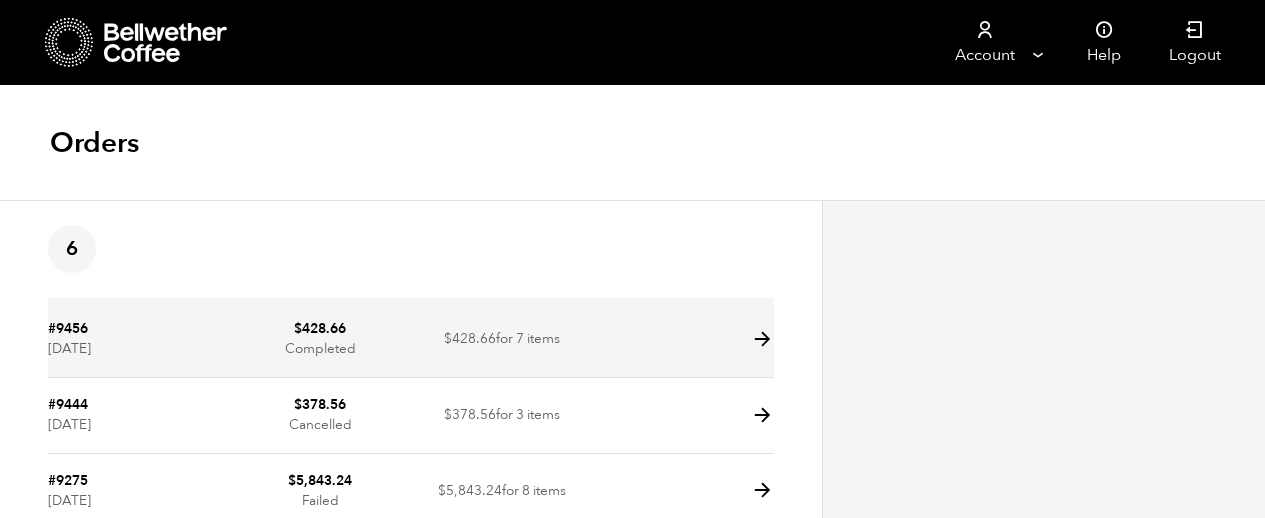 click at bounding box center [762, 339] 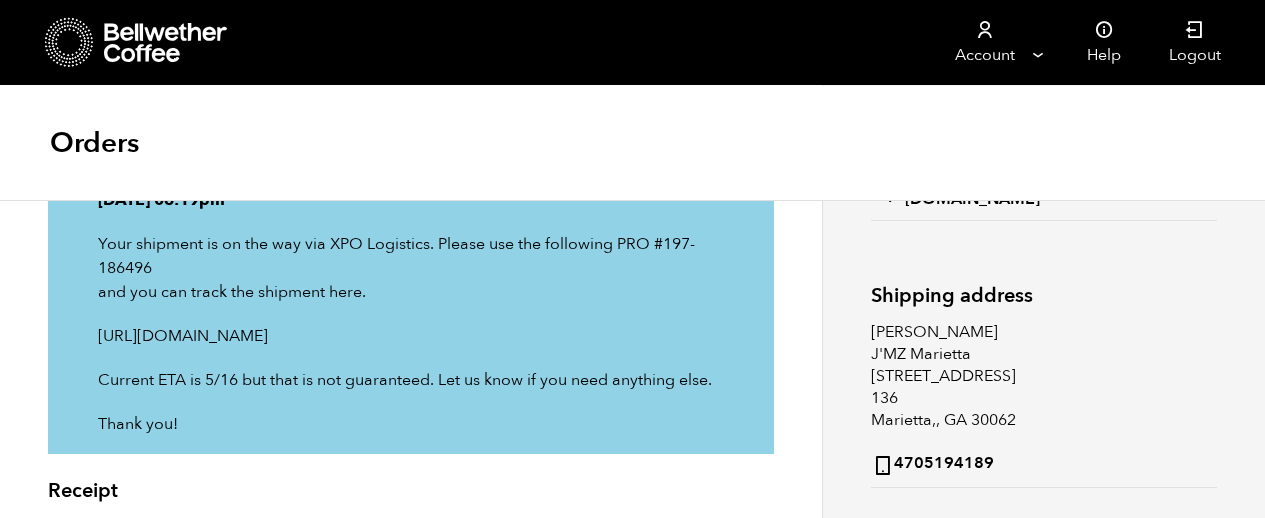 scroll, scrollTop: 0, scrollLeft: 0, axis: both 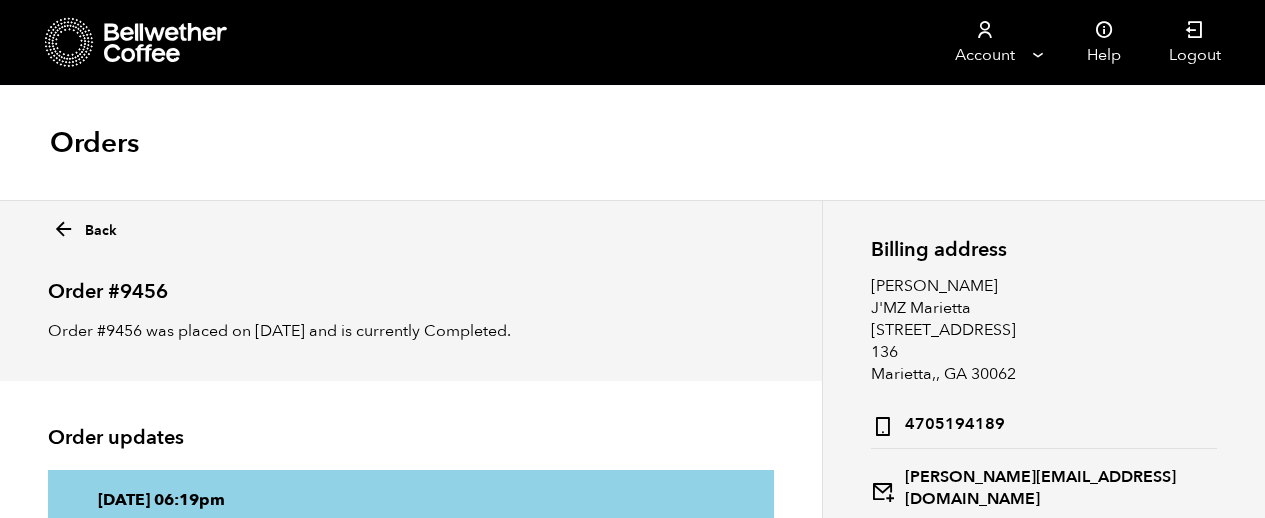 click at bounding box center [137, 42] 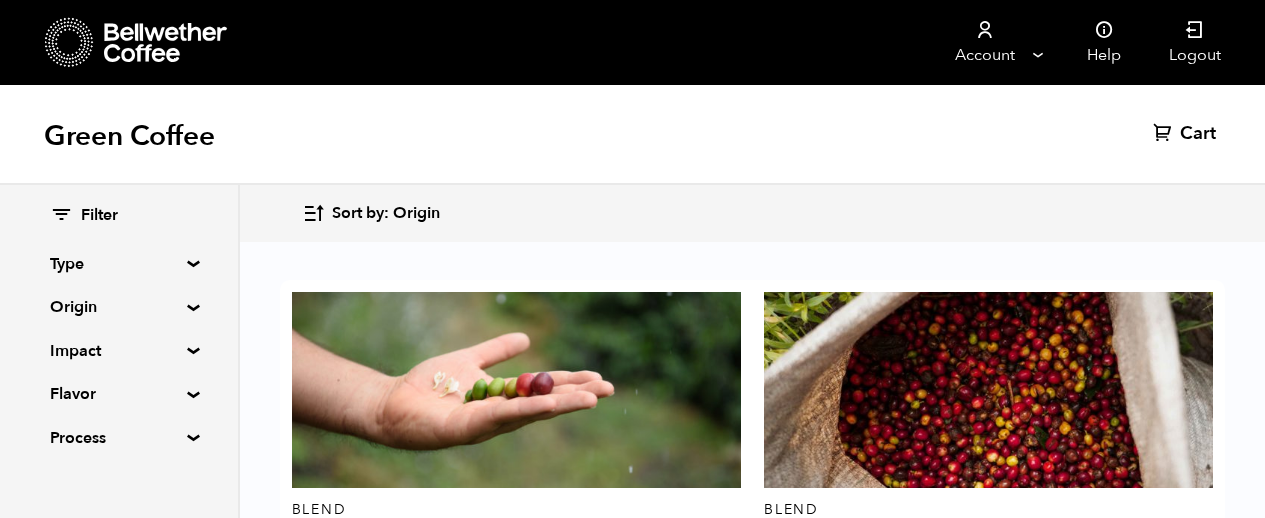 scroll, scrollTop: 3269, scrollLeft: 0, axis: vertical 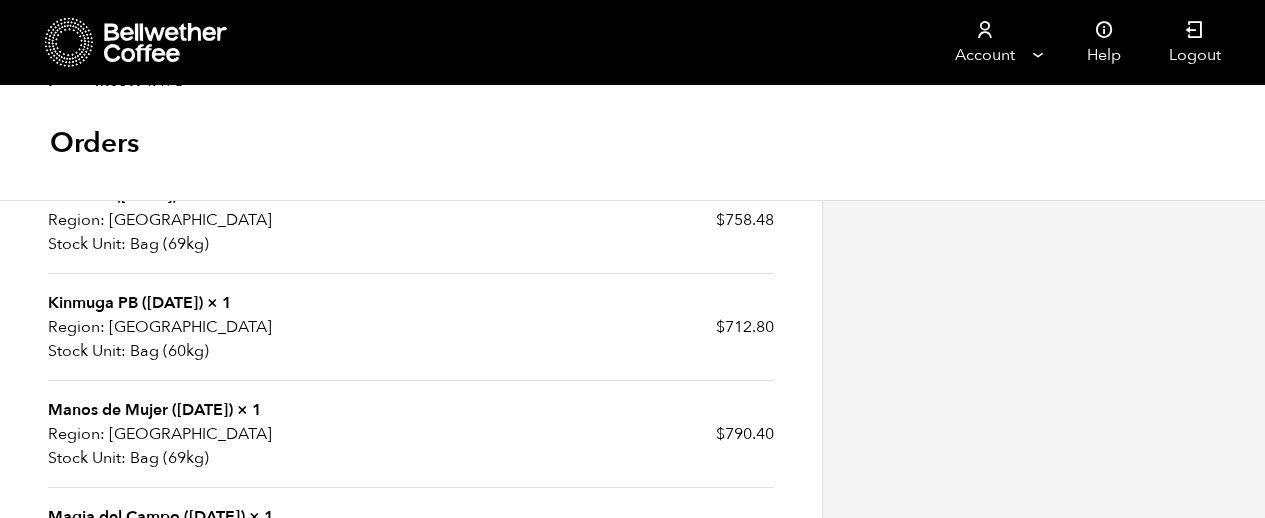 click on "Billing address
[PERSON_NAME][GEOGRAPHIC_DATA][PERSON_NAME] [STREET_ADDRESS]
4705194189                        [PERSON_NAME][EMAIL_ADDRESS][DOMAIN_NAME]                           Shipping address
[PERSON_NAME][GEOGRAPHIC_DATA][PERSON_NAME][STREET_ADDRESS]
4705194189                               Freight shipment tracking   No package has been shipped yet." at bounding box center [1043, 286] 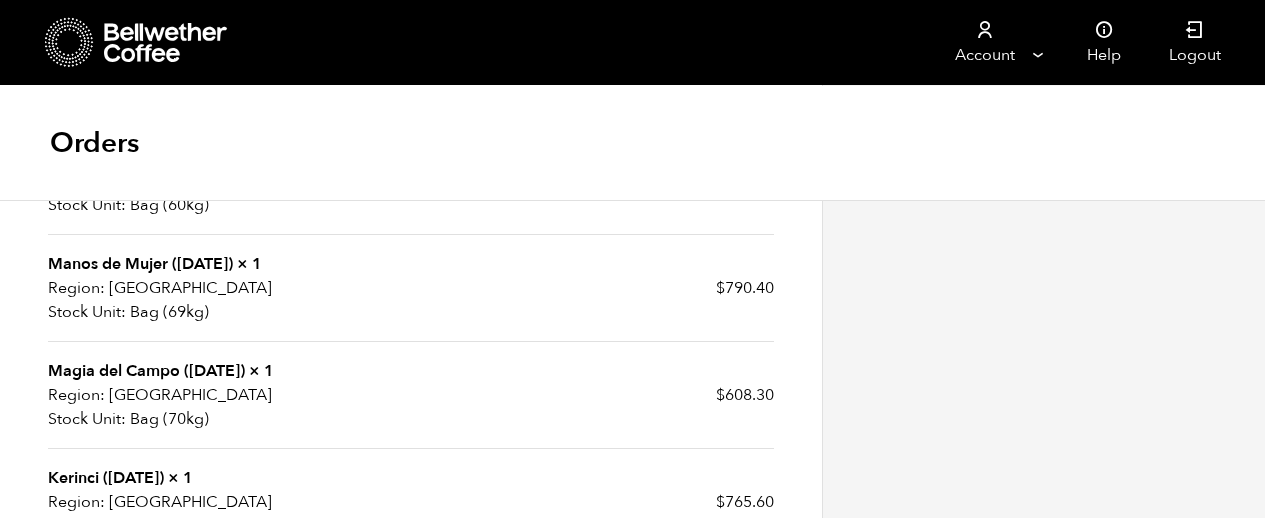 scroll, scrollTop: 1000, scrollLeft: 0, axis: vertical 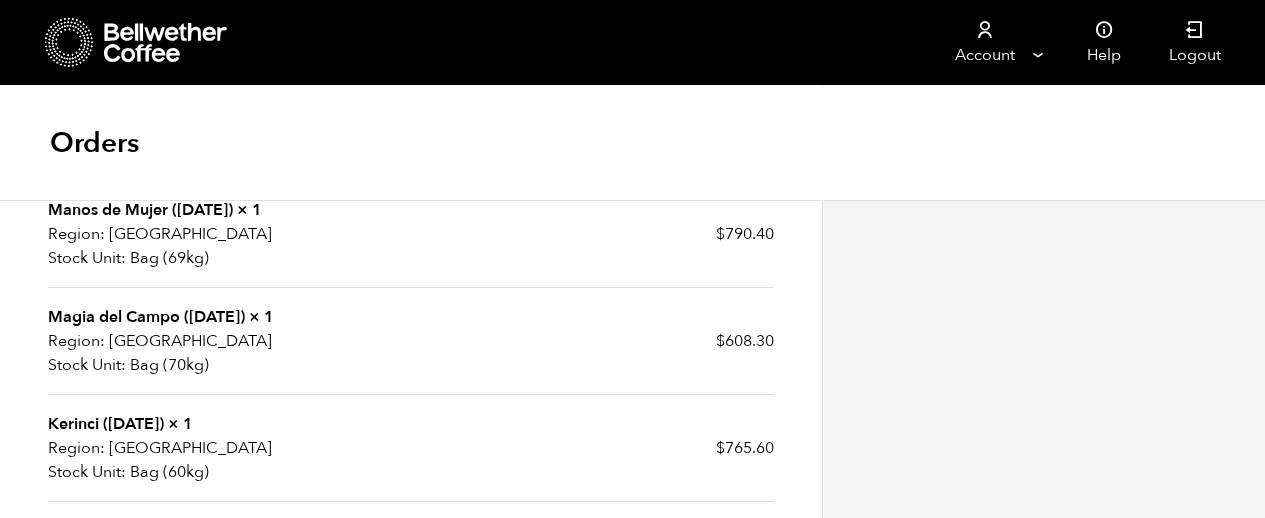 click on "Billing address
Munish Babbar J'MZ Marietta 4400 Roswell Road 136 Marietta,, GA 30062
4705194189                        munish@jmzhub.com                           Shipping address
Munish Babbar J'MZ Marietta 4400 Roswell Road 136 Marietta,, GA 30062
4705194189                               Freight shipment tracking   No package has been shipped yet." at bounding box center [1043, 86] 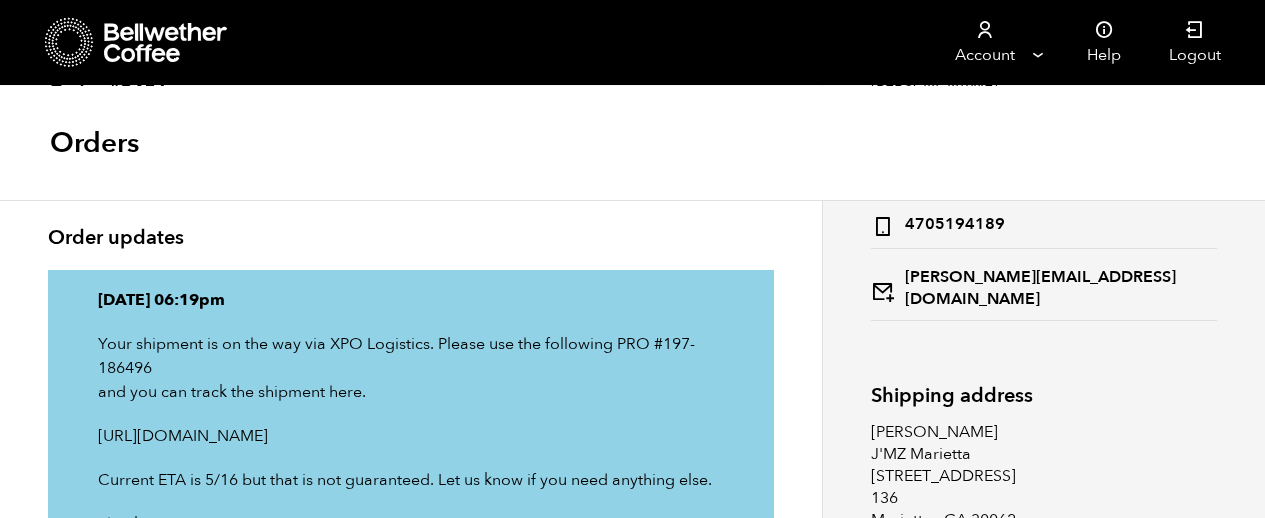 scroll, scrollTop: 500, scrollLeft: 0, axis: vertical 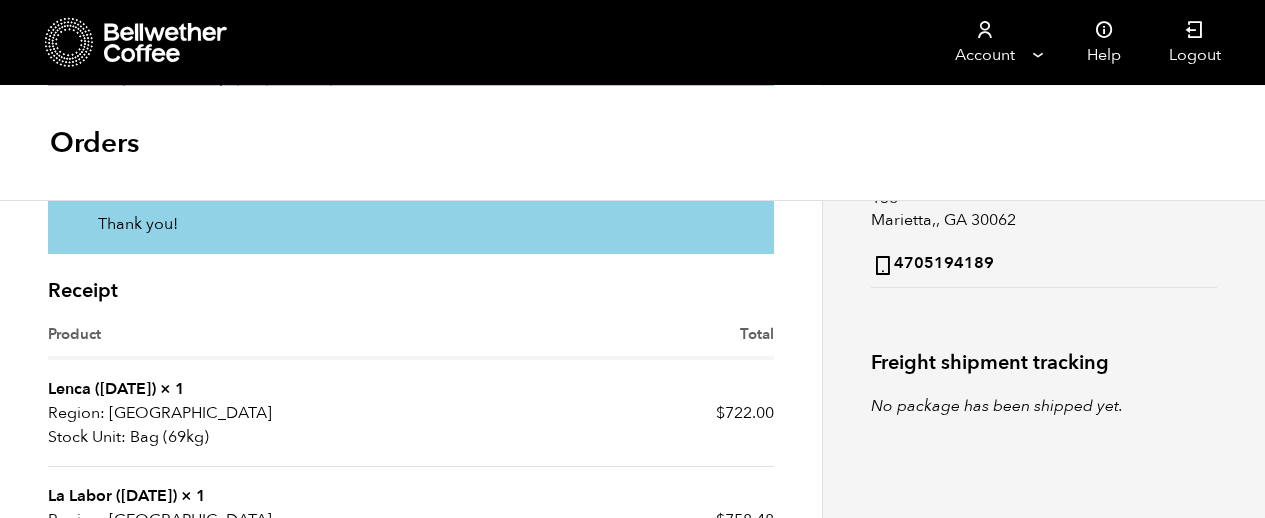 click on "Lenca ([DATE])" at bounding box center (102, 389) 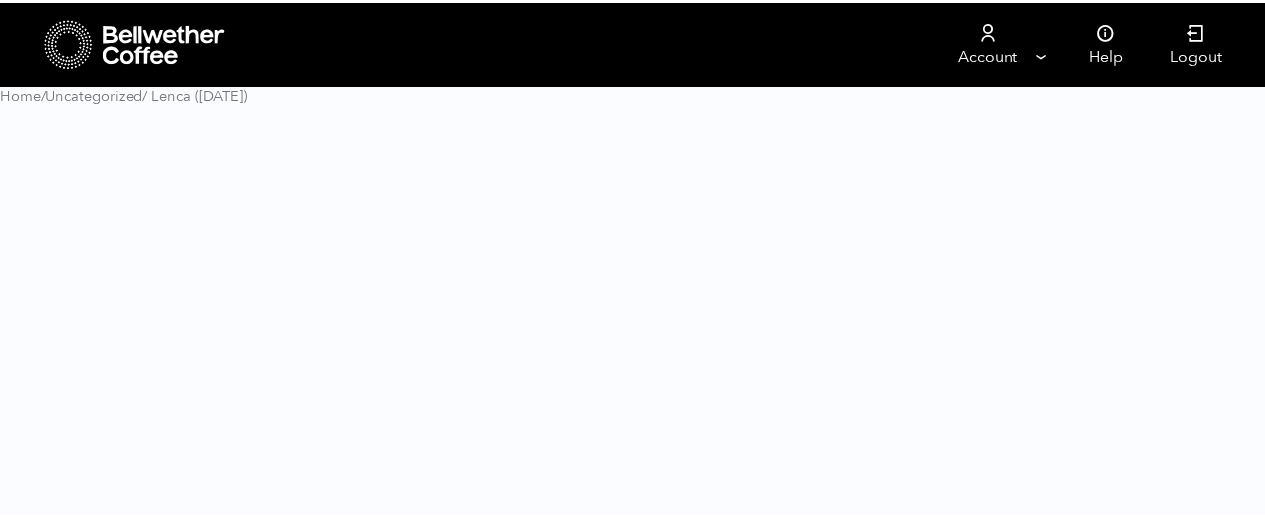 scroll, scrollTop: 0, scrollLeft: 0, axis: both 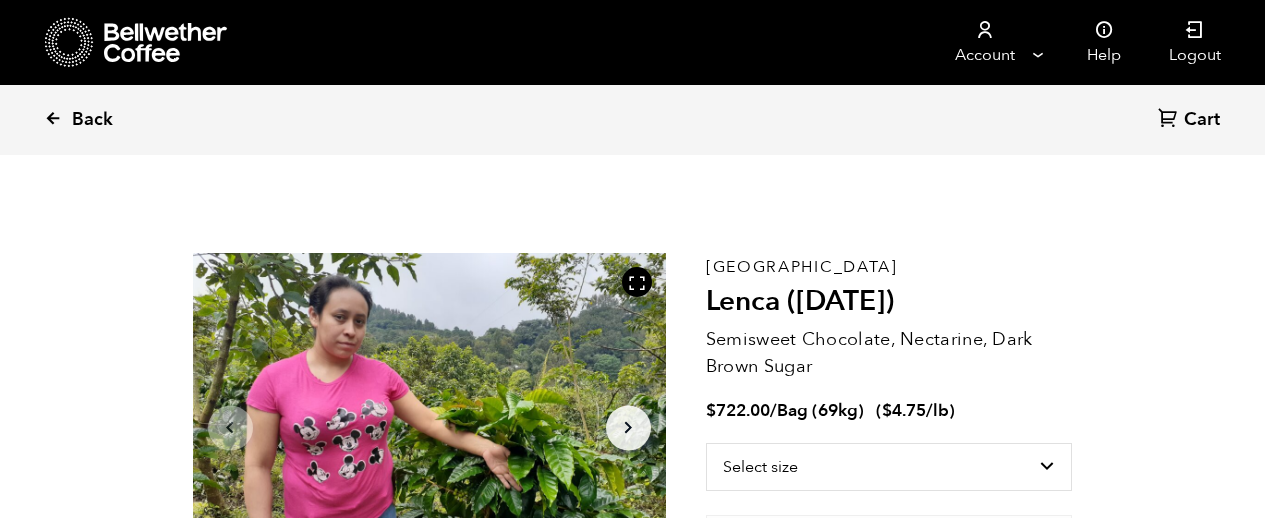 click on "Back" at bounding box center [92, 120] 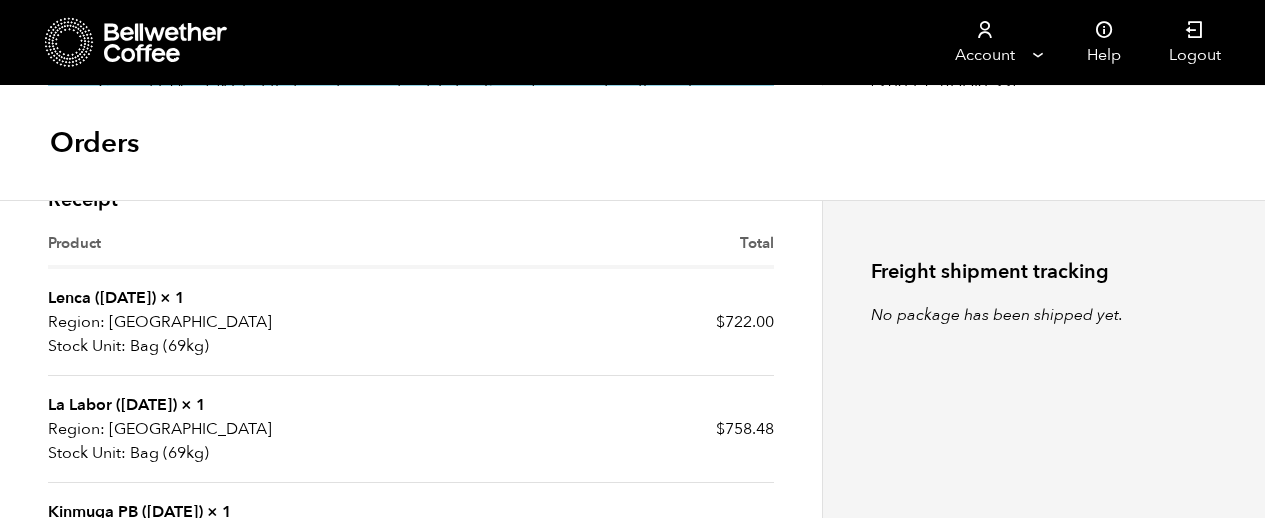 scroll, scrollTop: 600, scrollLeft: 0, axis: vertical 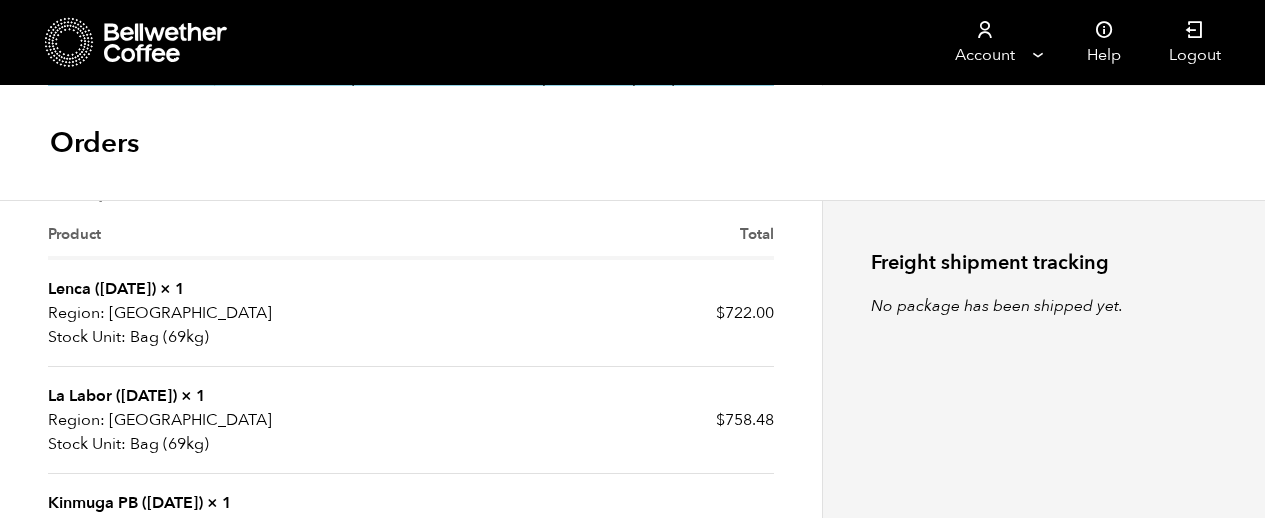 click on "La Labor (JUL 24)   × 1 Region:   USA Stock Unit:   Bag (69kg)" at bounding box center (229, 420) 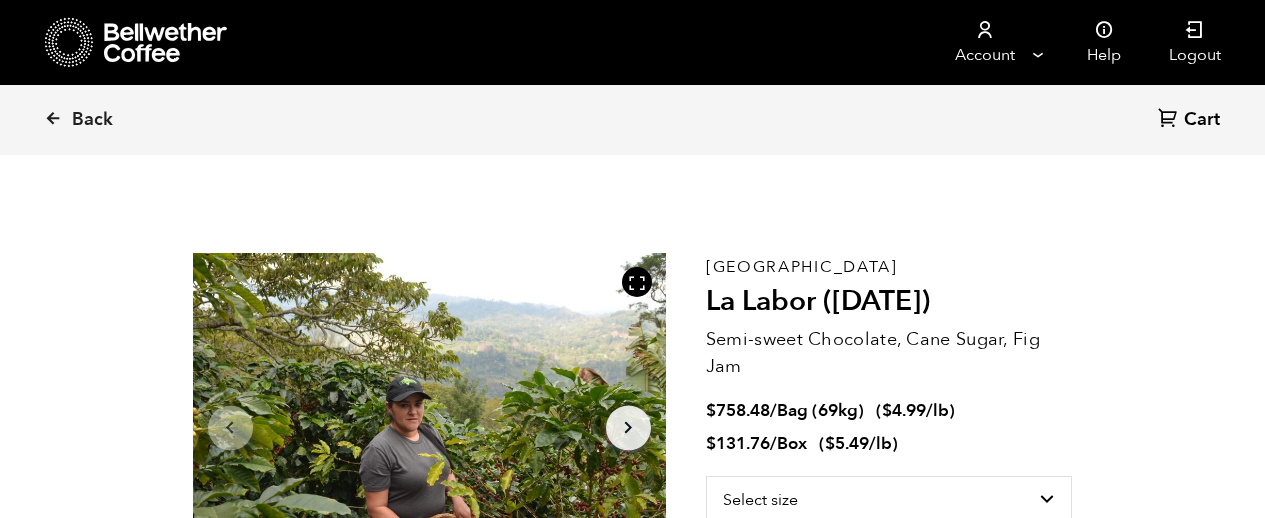 scroll, scrollTop: 0, scrollLeft: 0, axis: both 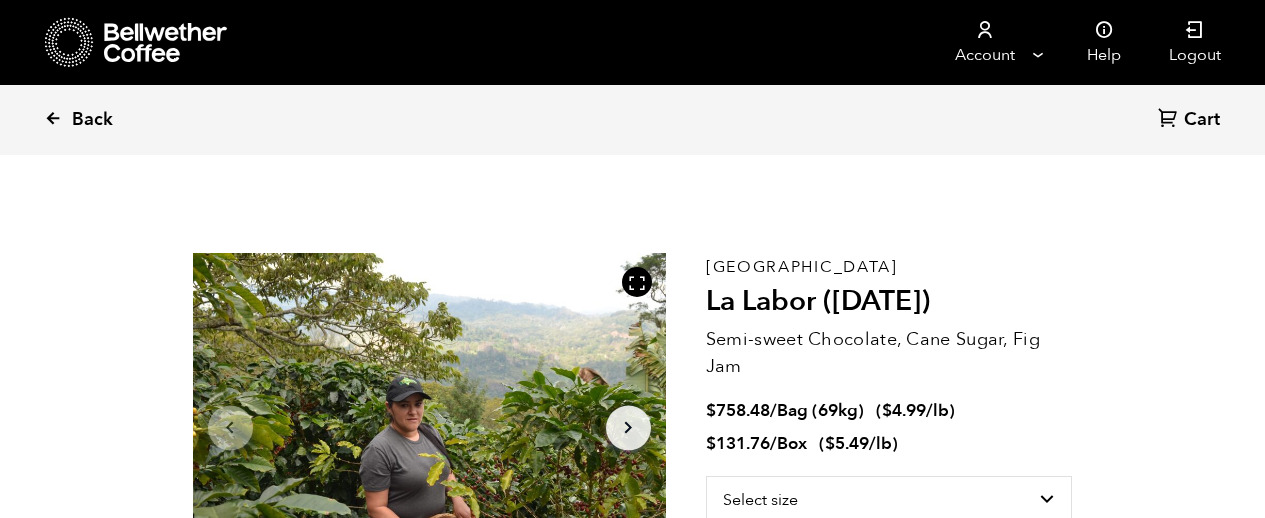 click at bounding box center [53, 118] 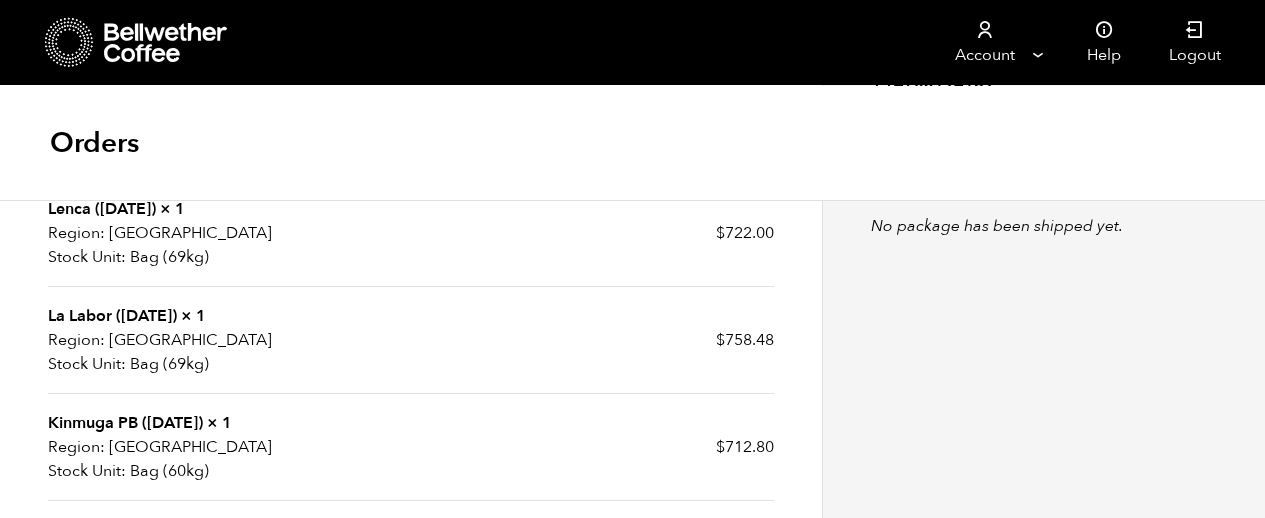 scroll, scrollTop: 700, scrollLeft: 0, axis: vertical 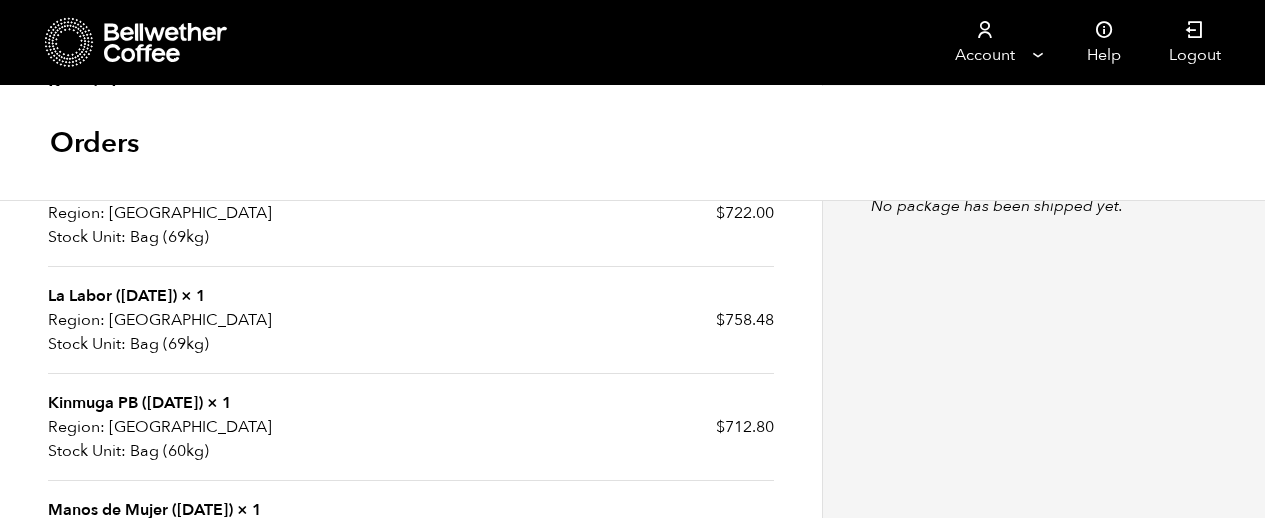 click on "Kinmuga PB ([DATE])" at bounding box center (125, 403) 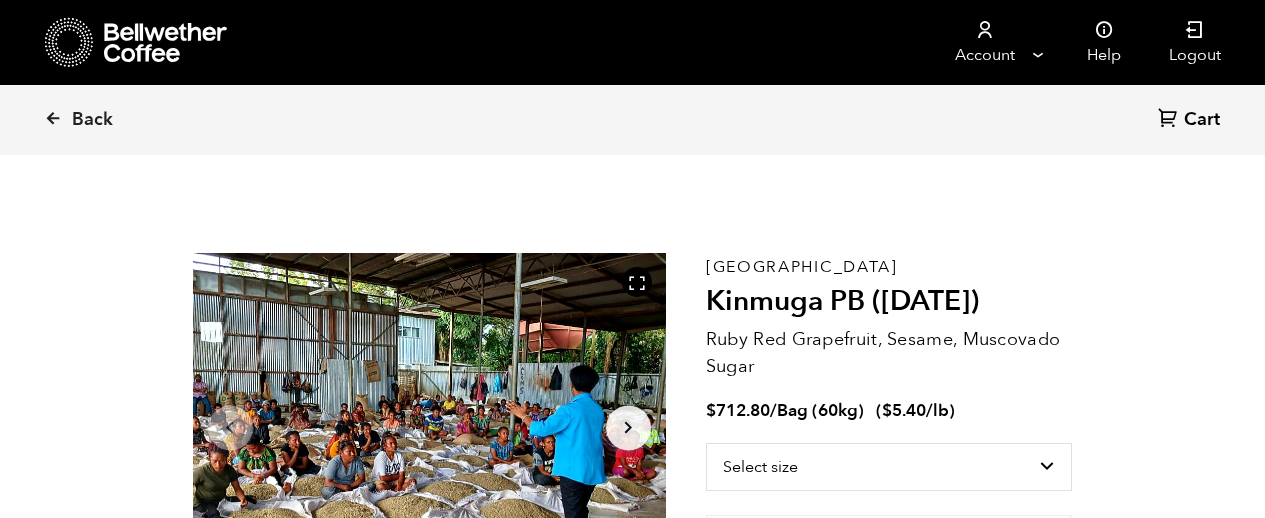 scroll, scrollTop: 0, scrollLeft: 0, axis: both 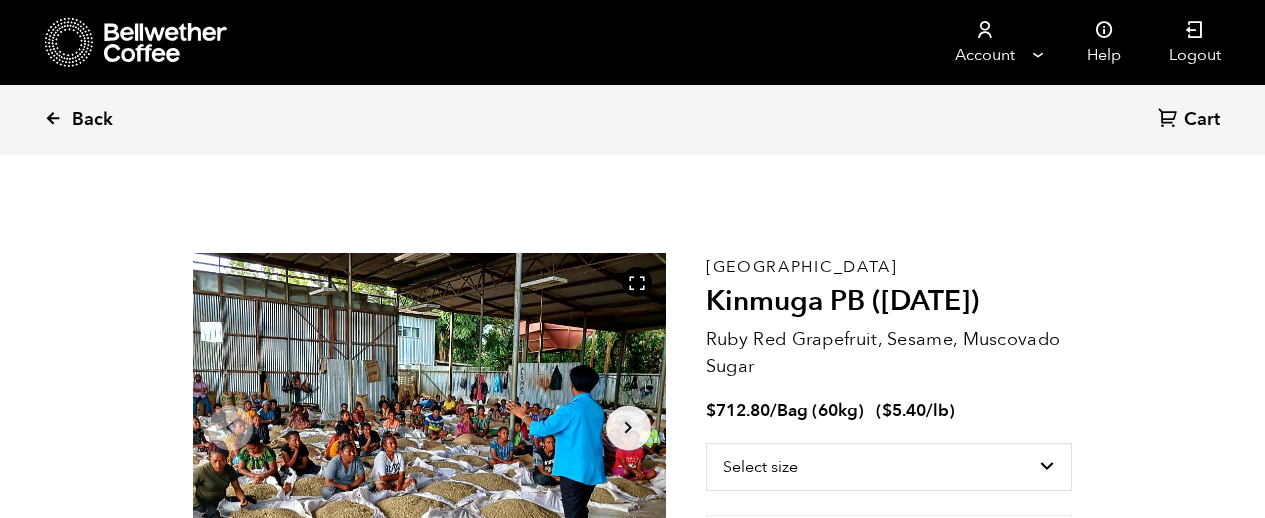 click on "Back" at bounding box center [106, 120] 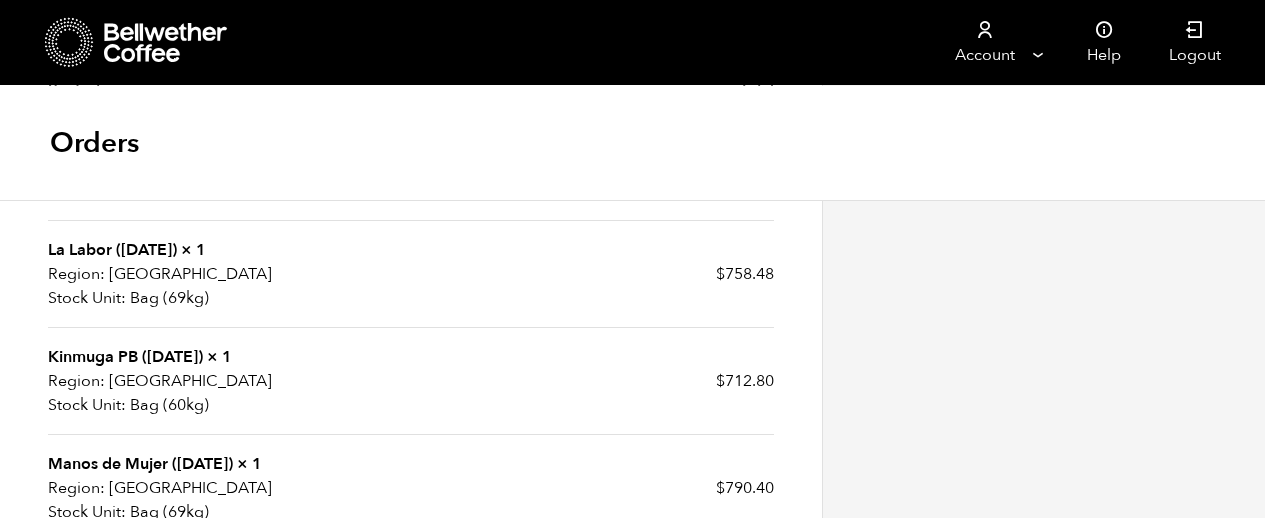 scroll, scrollTop: 800, scrollLeft: 0, axis: vertical 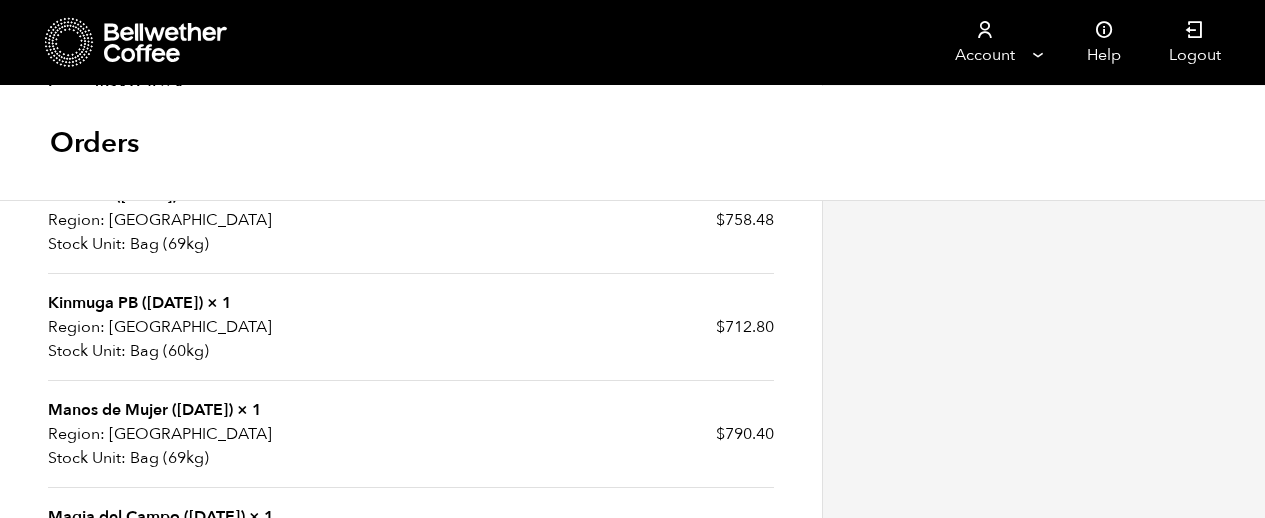 click on "Manos de Mujer ([DATE])" at bounding box center (140, 410) 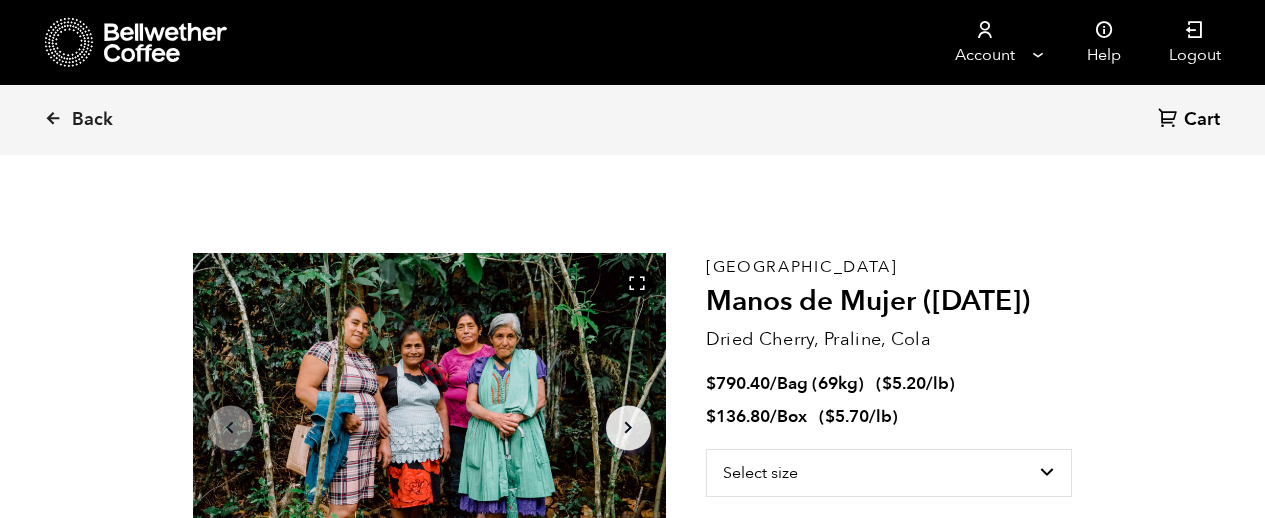 scroll, scrollTop: 0, scrollLeft: 0, axis: both 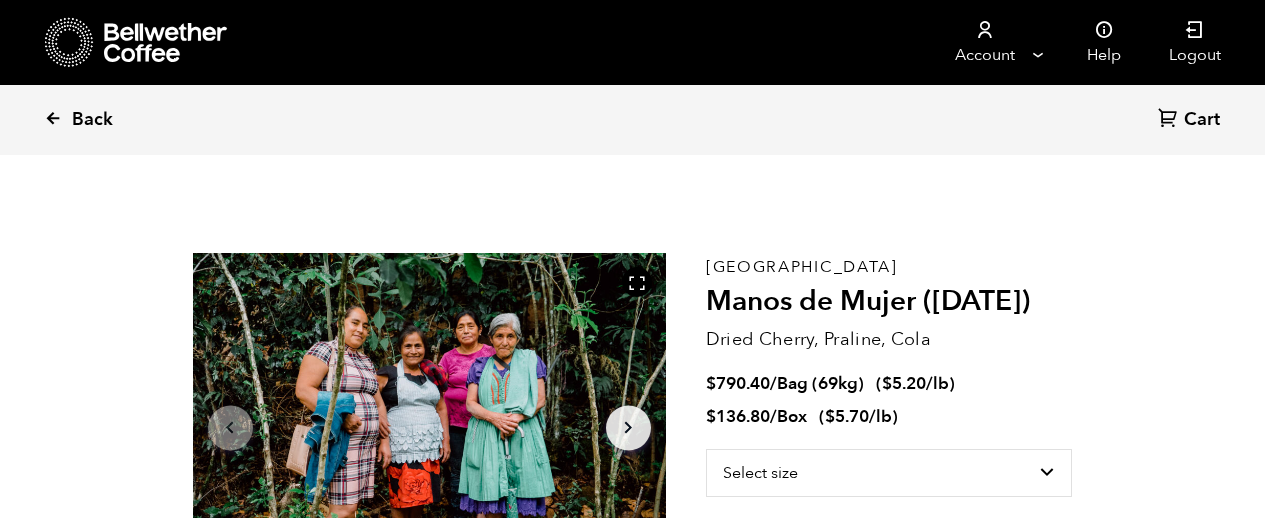 click at bounding box center (53, 118) 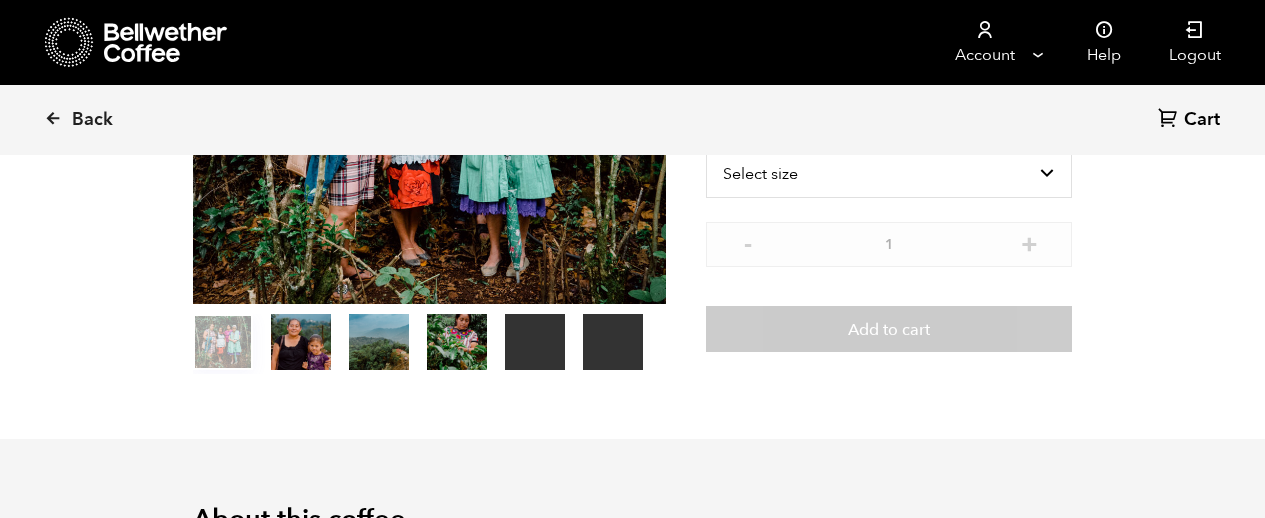 scroll, scrollTop: 300, scrollLeft: 0, axis: vertical 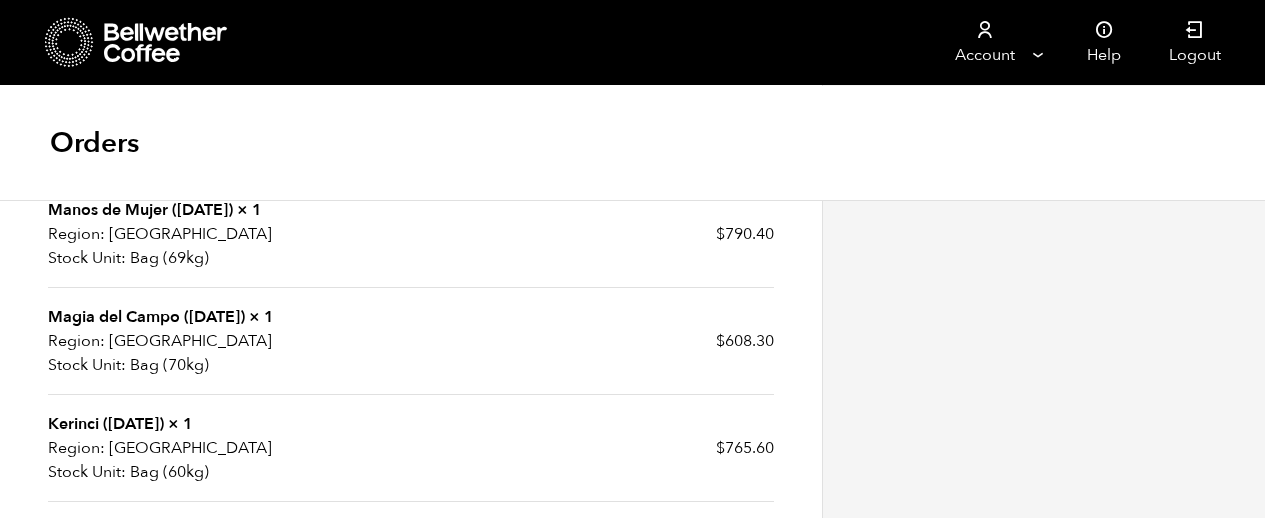 click on "Magia del Campo (JUN 24)   × 1 Region:   USA Stock Unit:   Bag (70kg)" at bounding box center (229, 341) 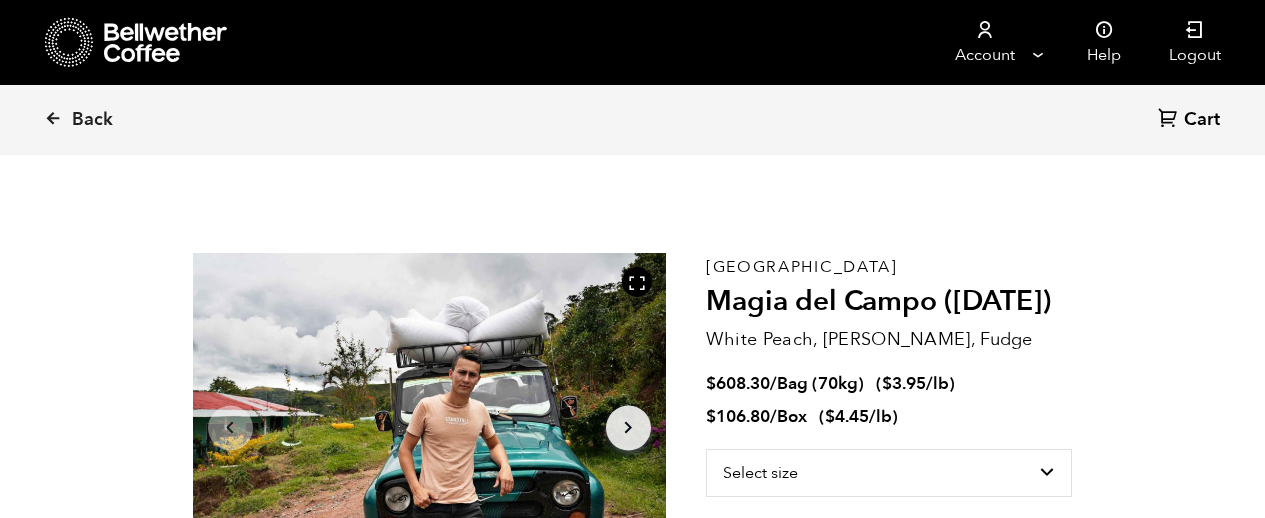 scroll, scrollTop: 0, scrollLeft: 0, axis: both 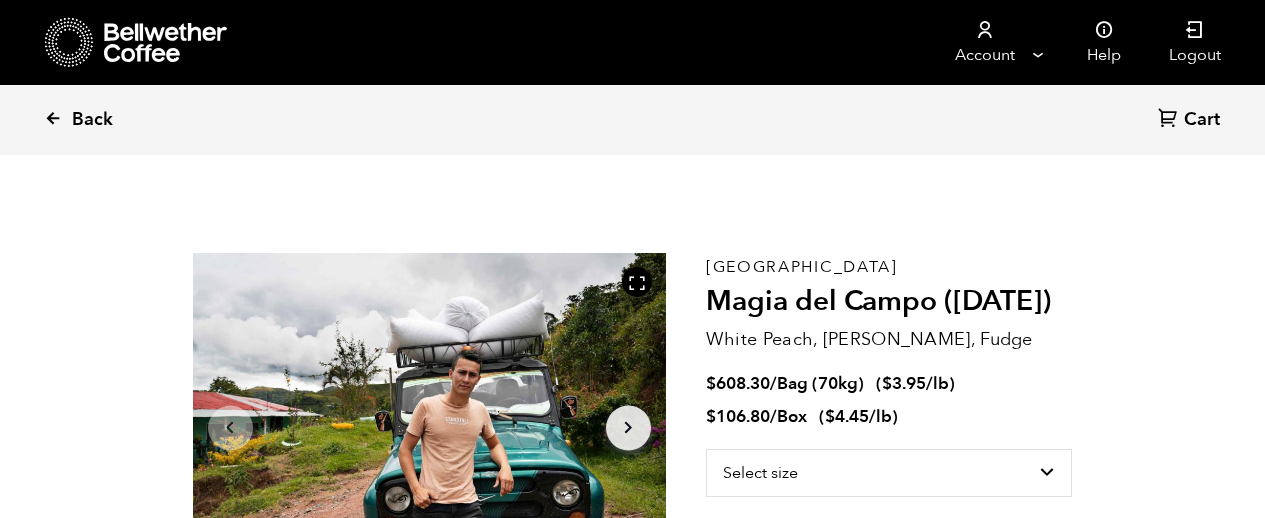 click on "Back" at bounding box center (92, 120) 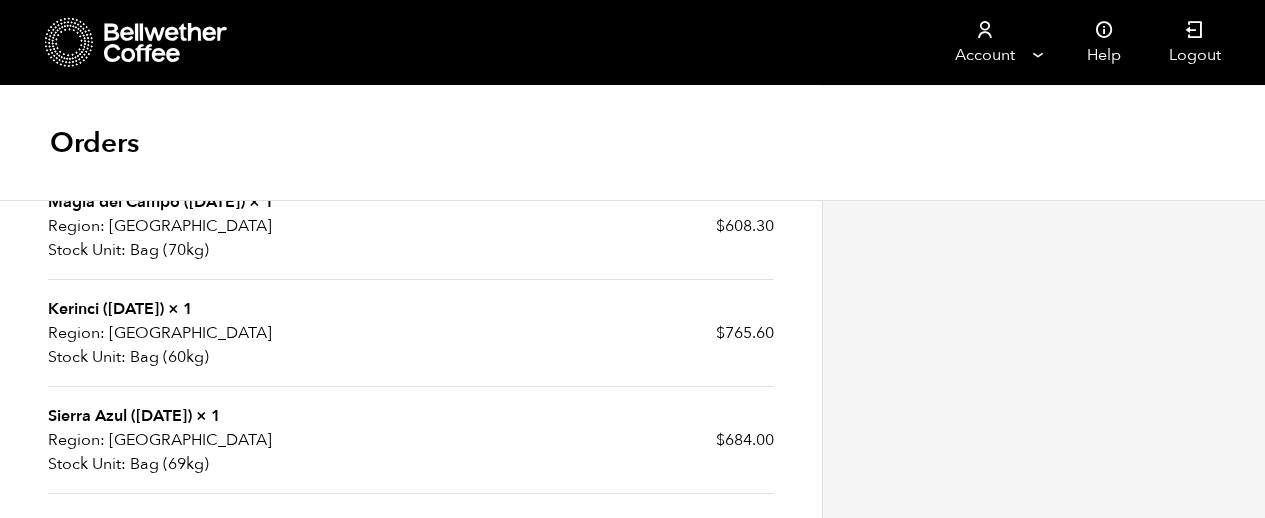 scroll, scrollTop: 1100, scrollLeft: 0, axis: vertical 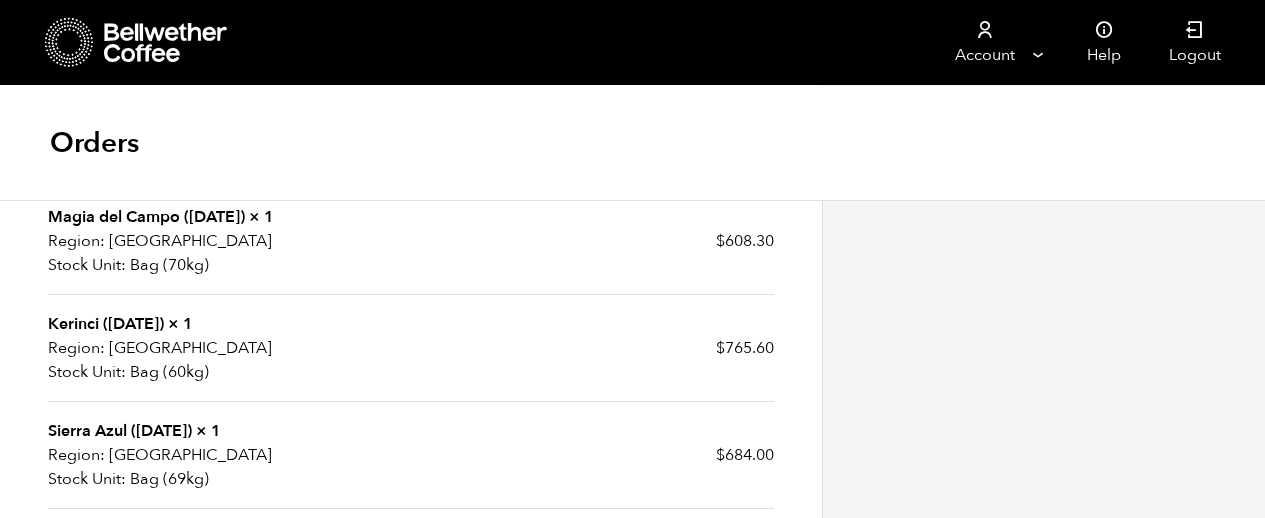 click on "Kerinci ([DATE])" at bounding box center (106, 324) 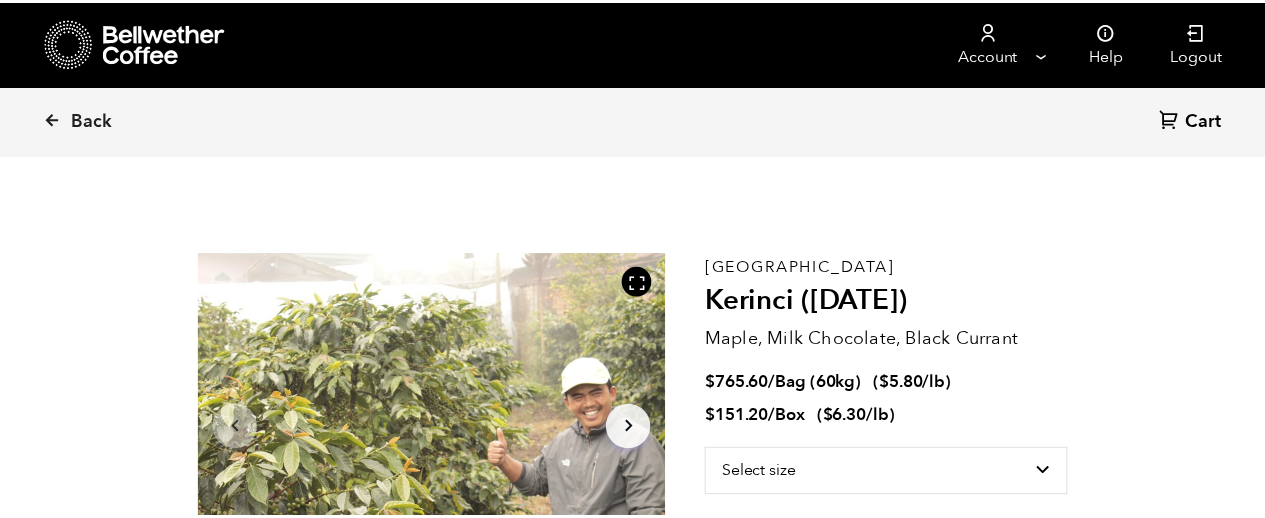 scroll, scrollTop: 0, scrollLeft: 0, axis: both 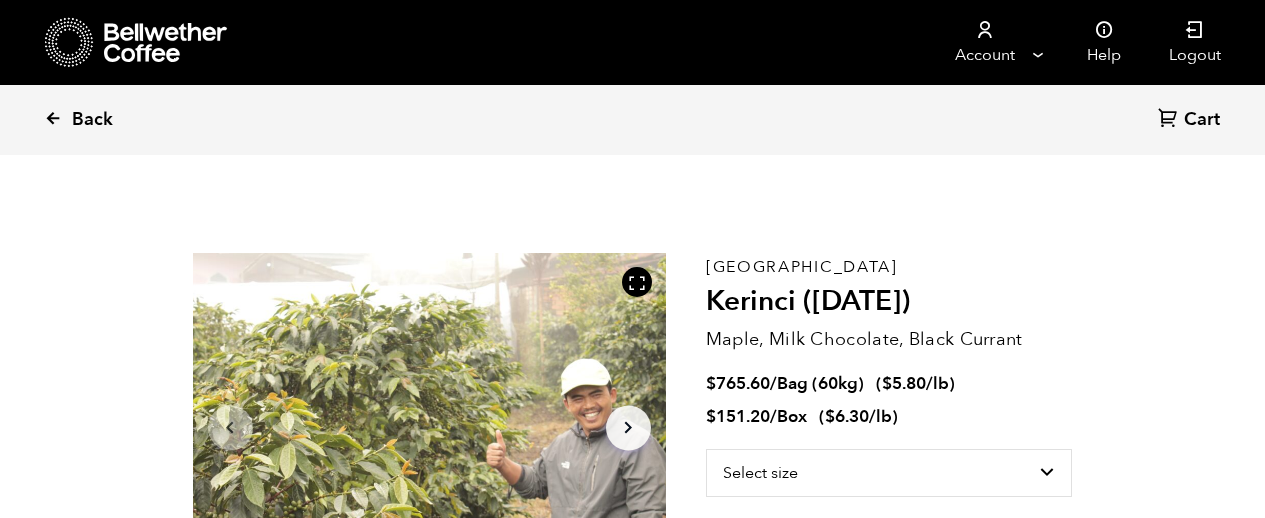 click on "Back" at bounding box center [106, 120] 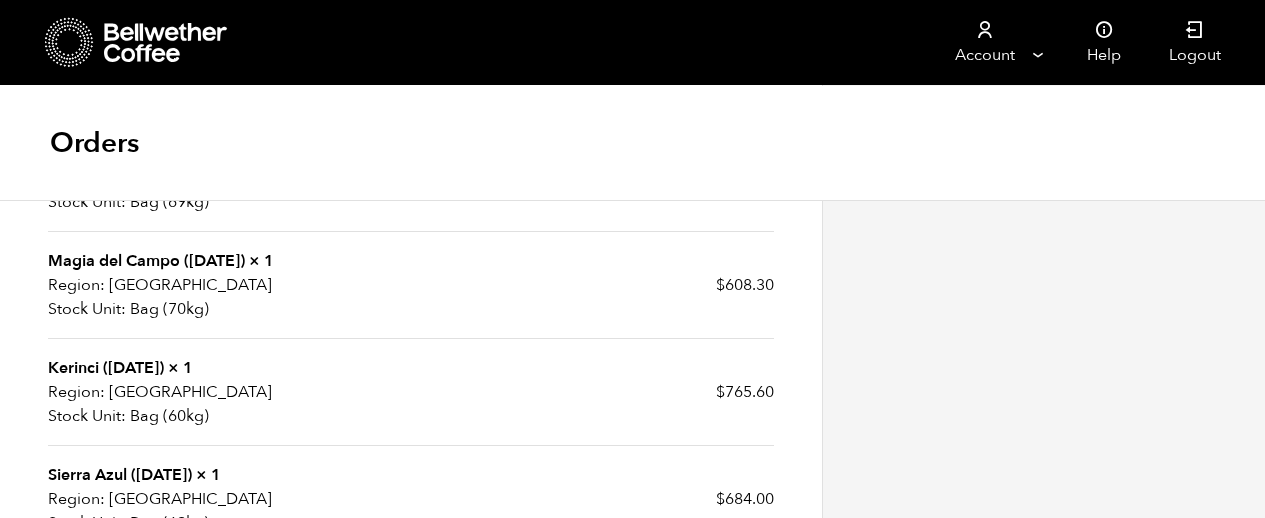 scroll, scrollTop: 1300, scrollLeft: 0, axis: vertical 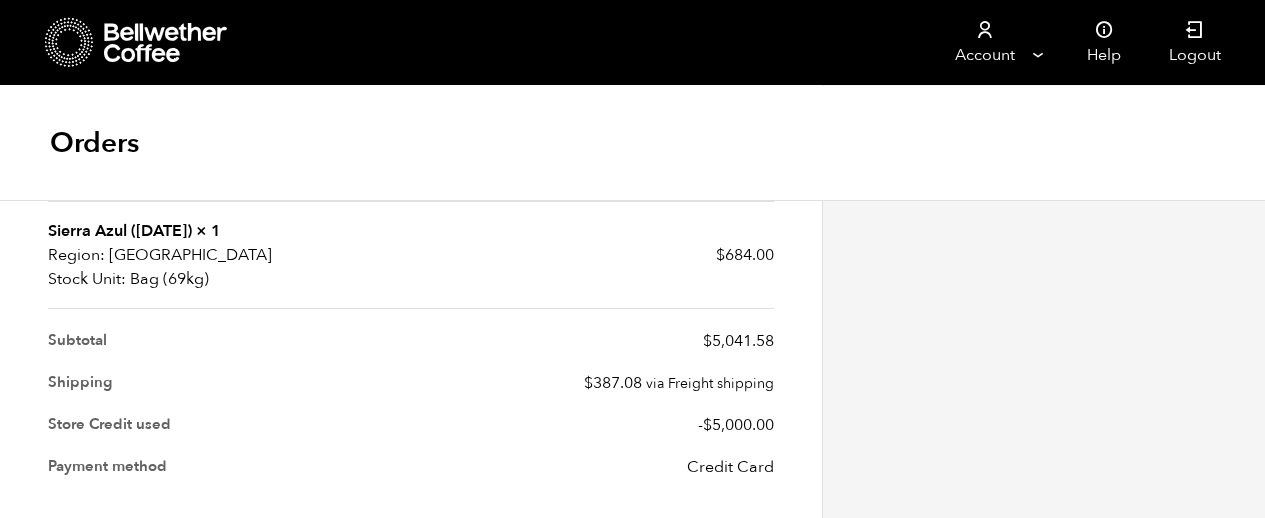 click on "Sierra Azul (JUL 24)" at bounding box center (120, 231) 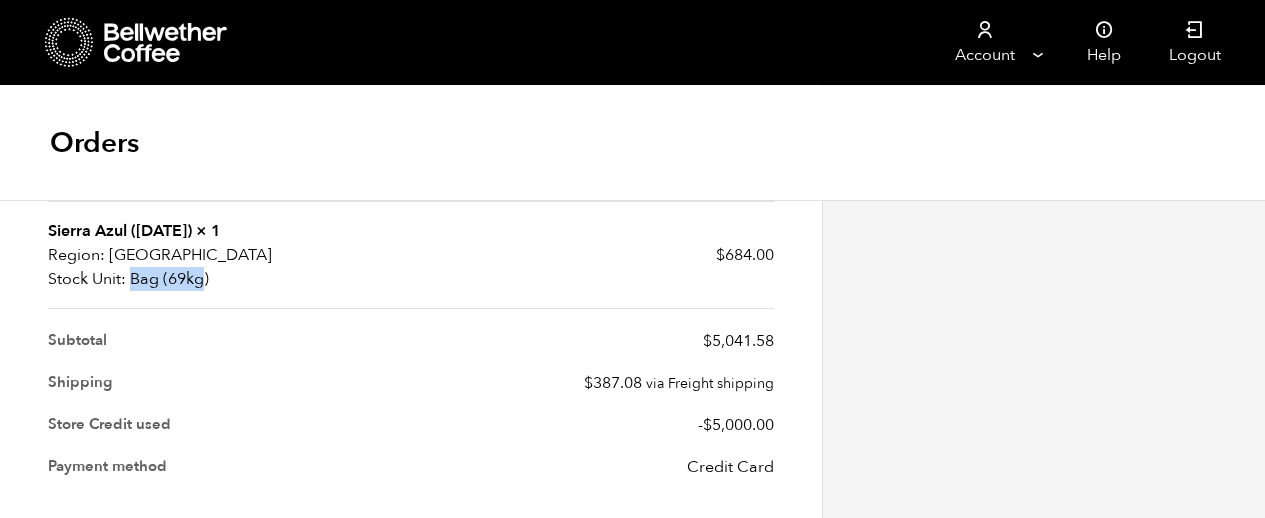 click on "Bag (69kg)" at bounding box center [229, 279] 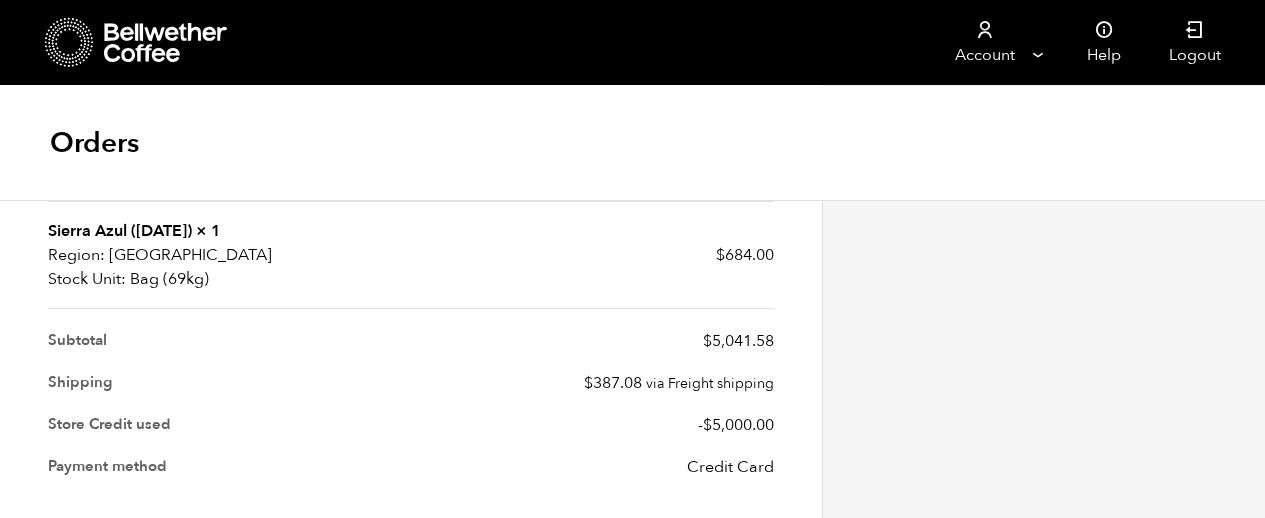 click on "USA" at bounding box center [229, 255] 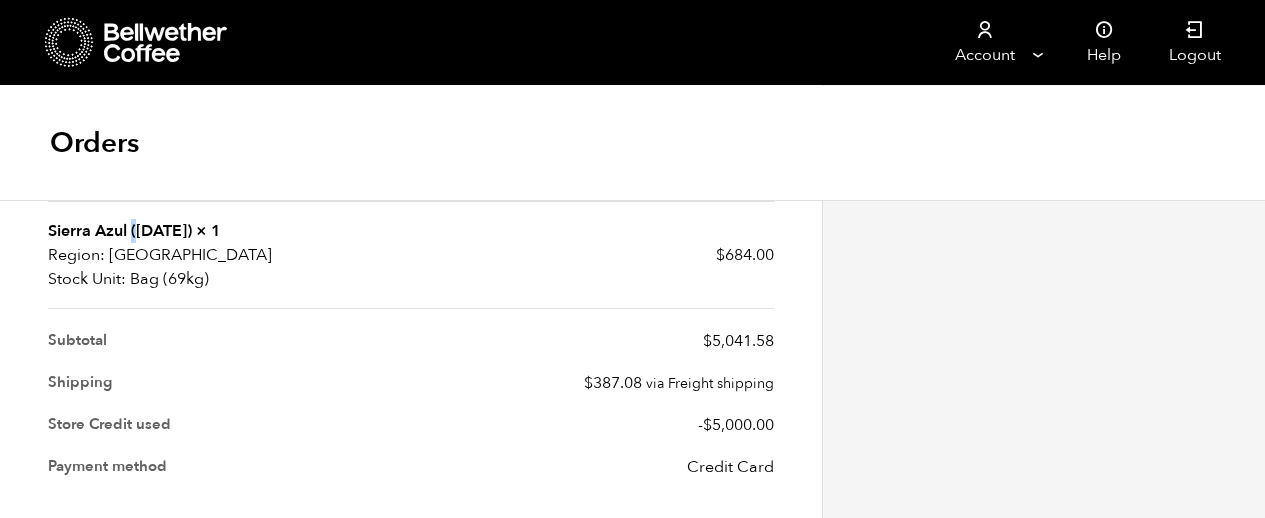 click on "Sierra Azul ([DATE])" at bounding box center (120, 231) 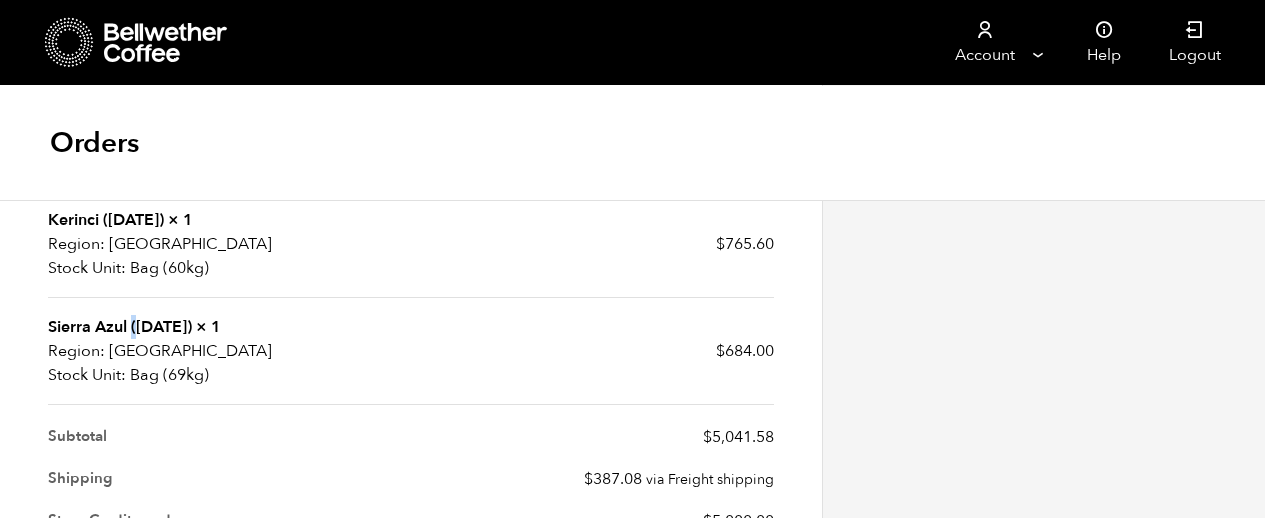 scroll, scrollTop: 1054, scrollLeft: 0, axis: vertical 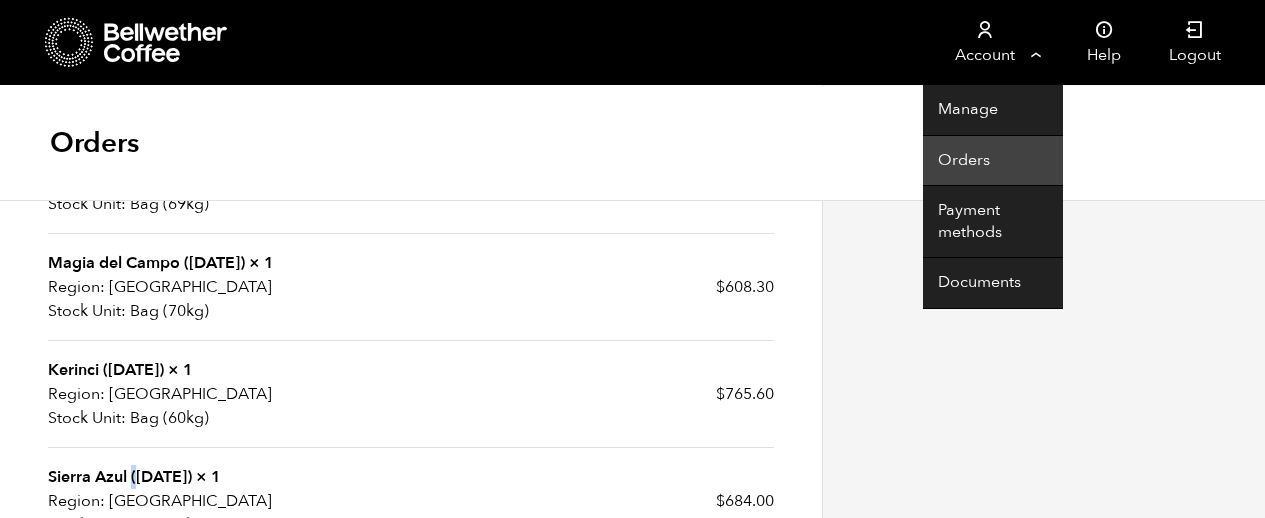 click on "Orders" at bounding box center [993, 161] 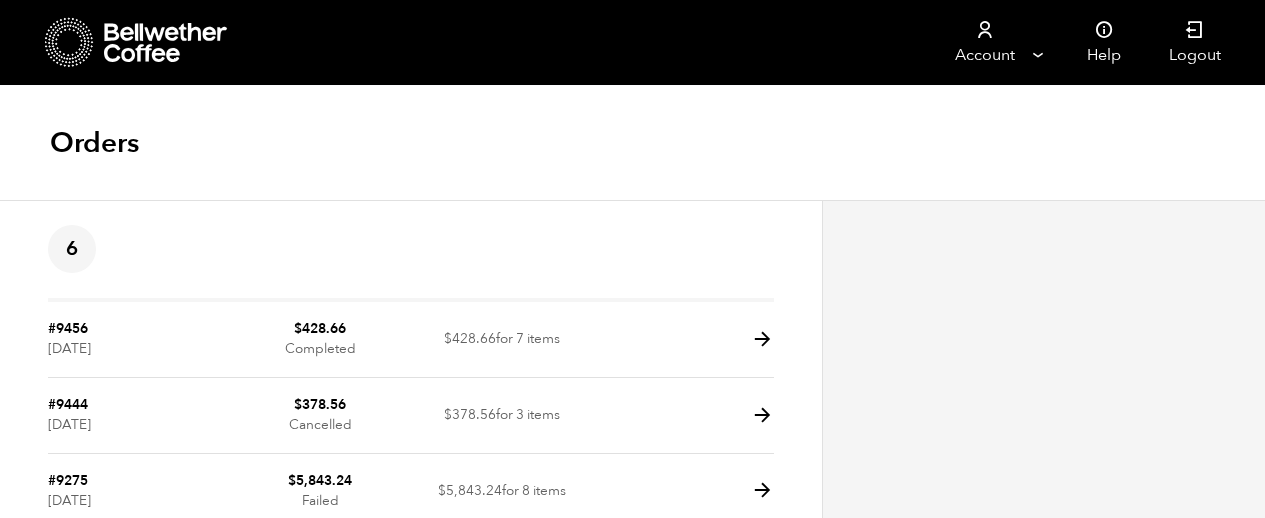 scroll, scrollTop: 0, scrollLeft: 0, axis: both 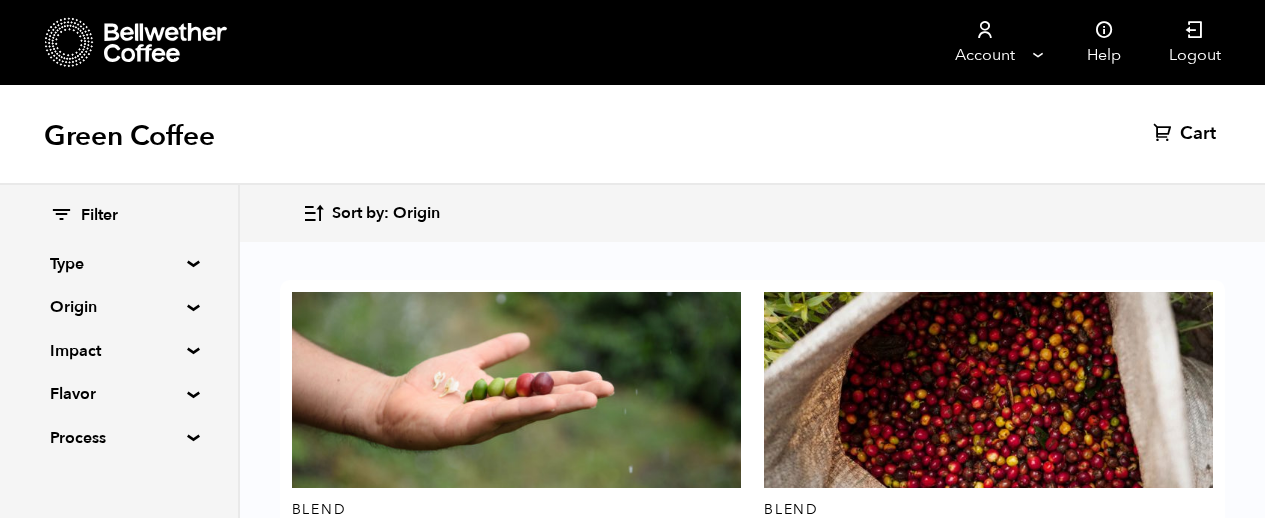 click on "Filter   Type       Blend   Single Origin   Decaf   Seasonal   Year Round Origin       Blend   Brazil   Burundi   Colombia   El Salvador   Ethiopia   Guatemala   Honduras   Mexico   Nicaragua   Peru   Rwanda   Sumatra Impact       Fair Trade   Organic   Women's Lot   Living Income Pricing   Farmer Impact Fund Flavor       Chocolate   Citrus Fruit   Floral   Fruity   Nutty   Sweet Process       Natural   Washed   Wet-hulled" at bounding box center (119, 327) 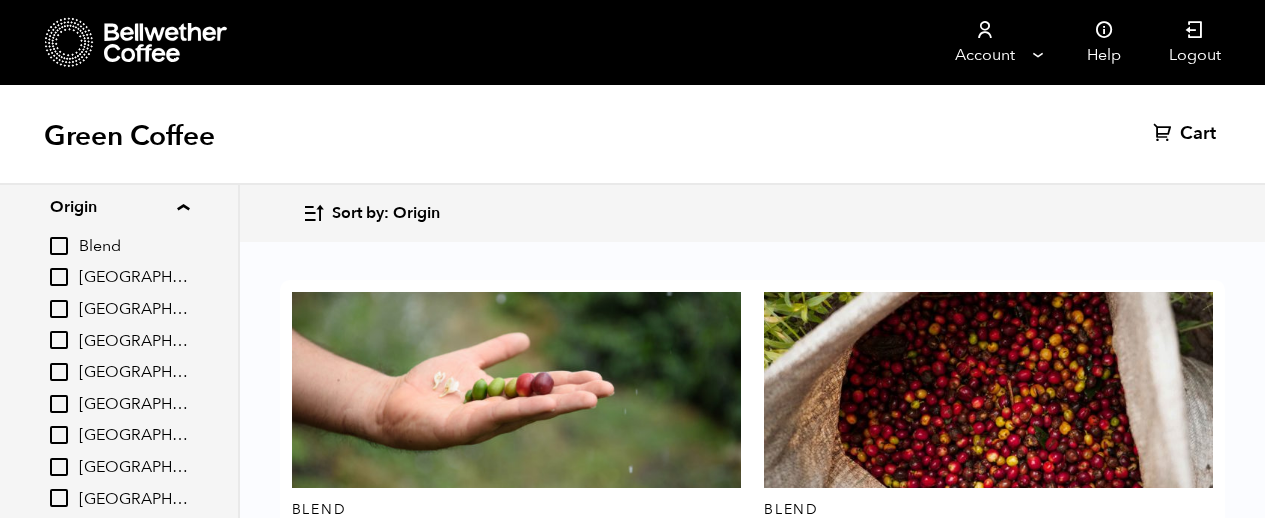 scroll, scrollTop: 200, scrollLeft: 0, axis: vertical 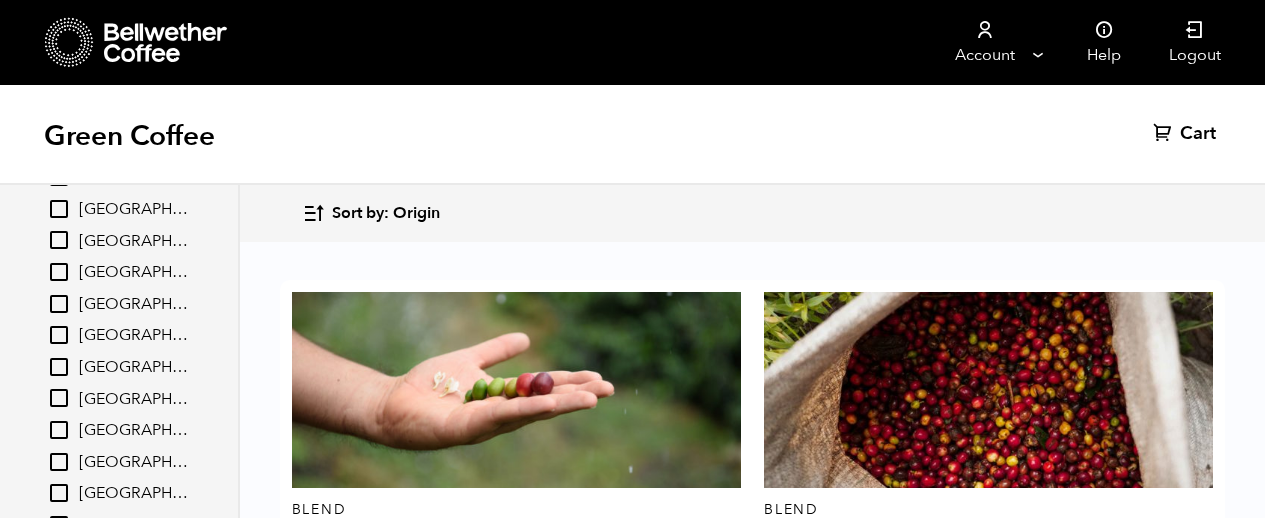 click on "[GEOGRAPHIC_DATA]" at bounding box center [134, 400] 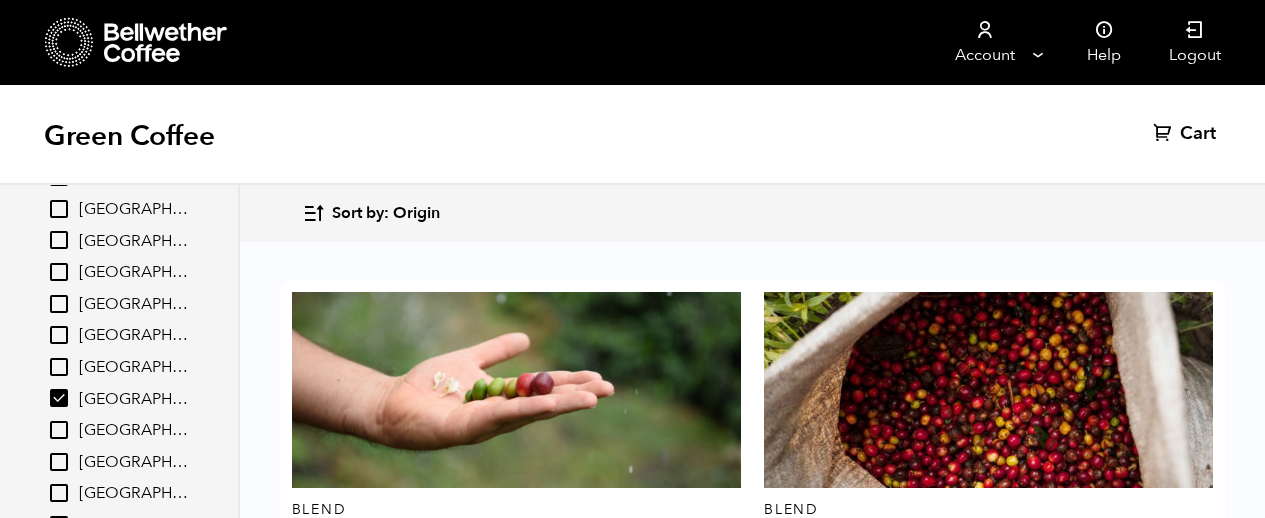 checkbox on "true" 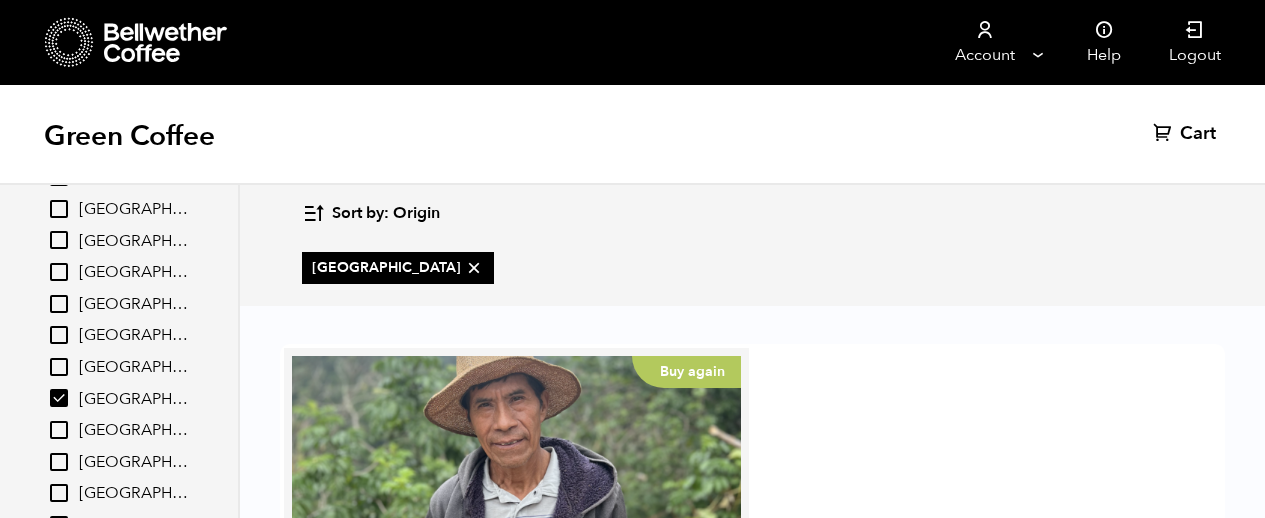 scroll, scrollTop: 200, scrollLeft: 0, axis: vertical 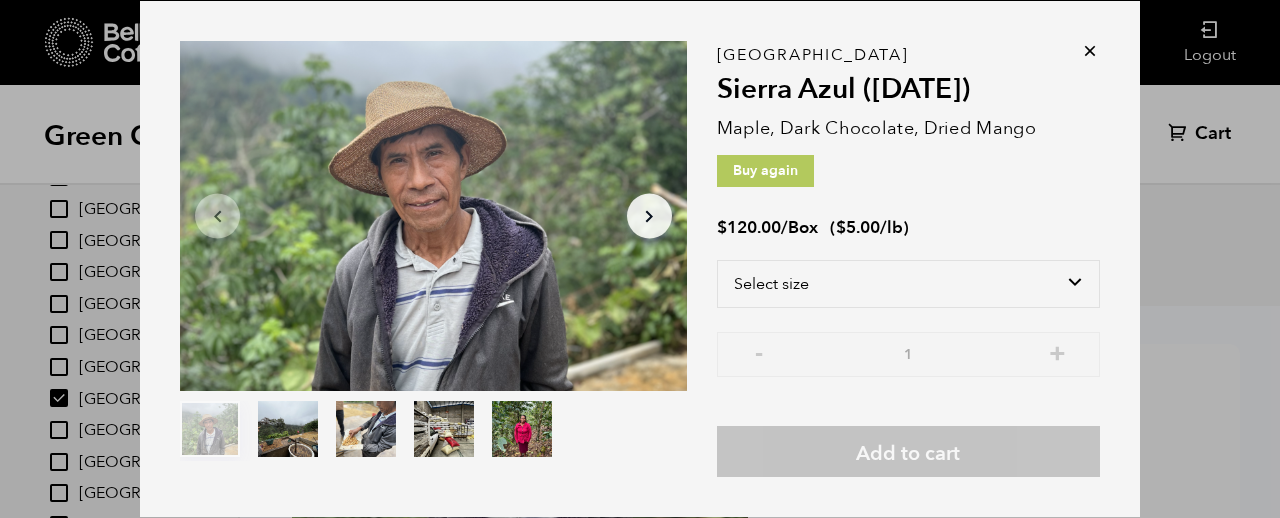 click at bounding box center [1090, 51] 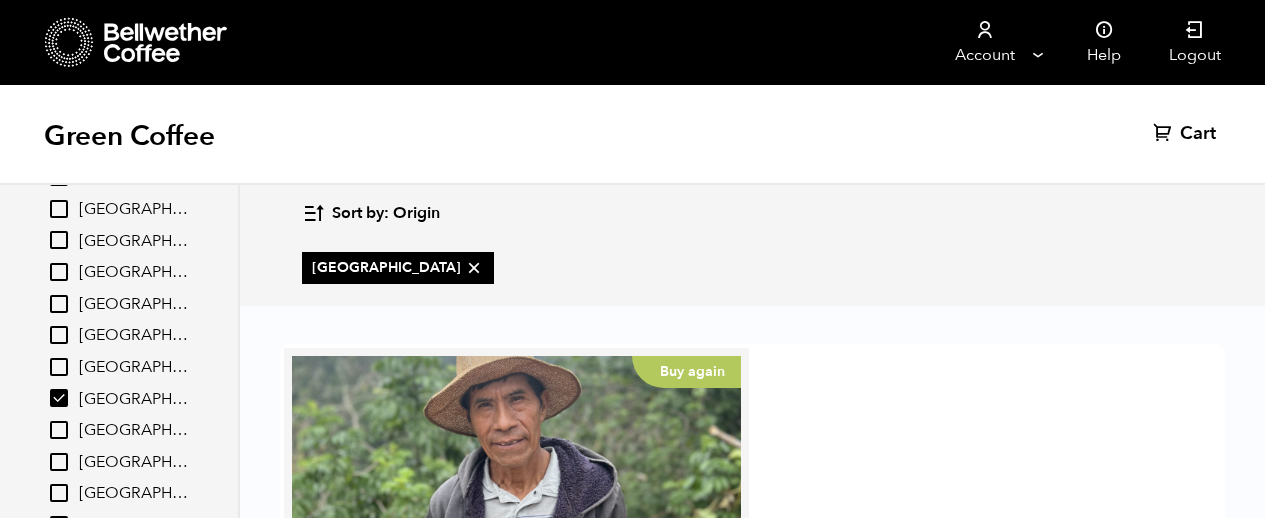 click on "Learn more" at bounding box center [704, 664] 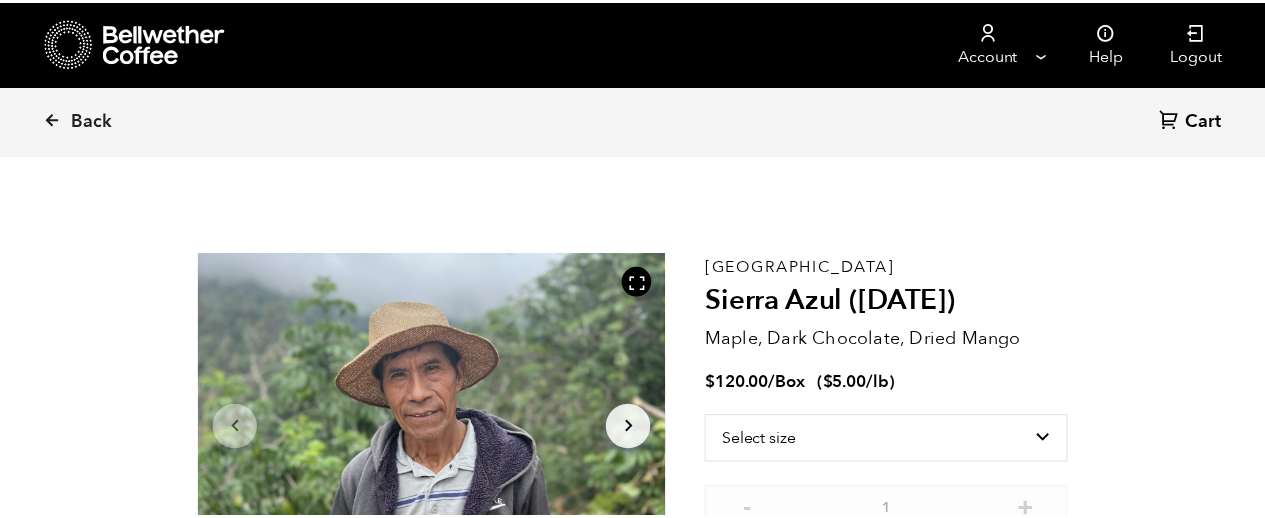 scroll, scrollTop: 0, scrollLeft: 0, axis: both 